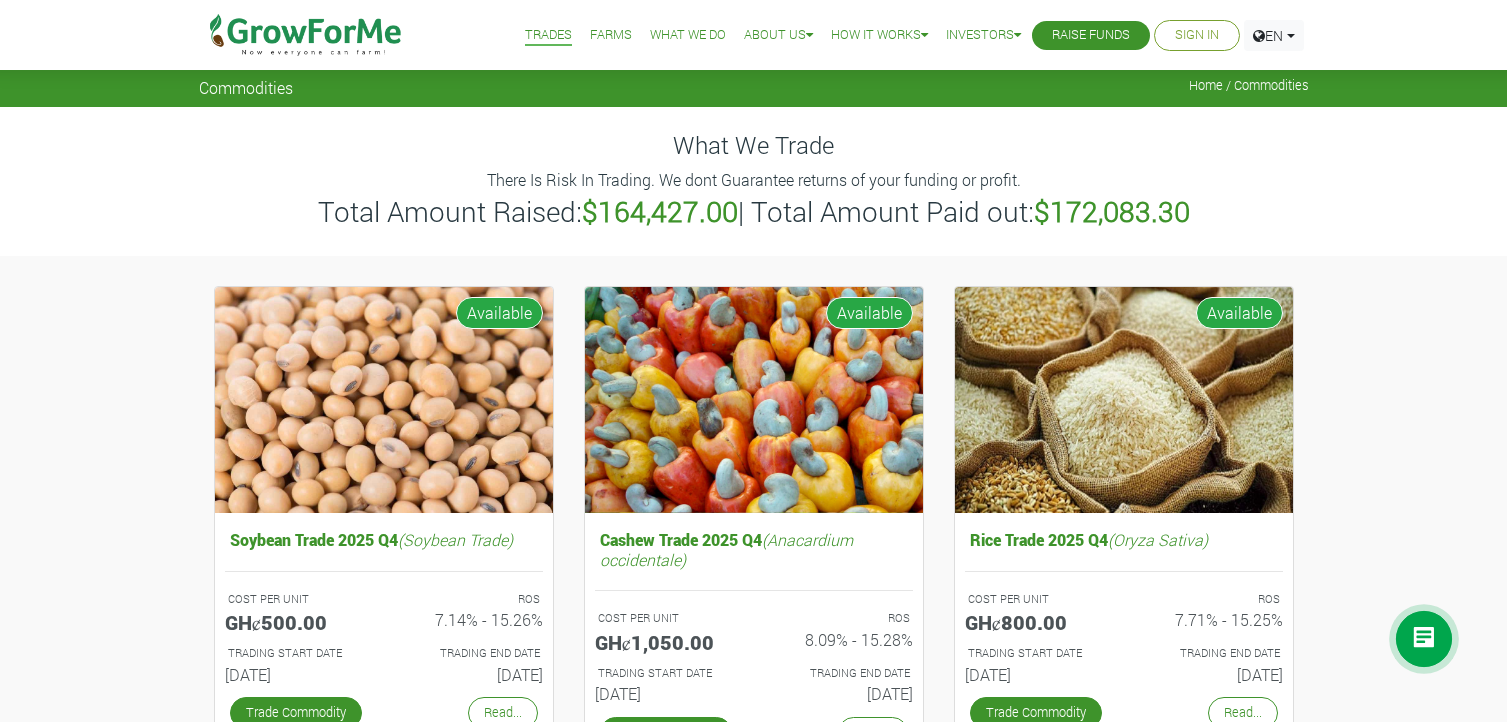 scroll, scrollTop: 0, scrollLeft: 0, axis: both 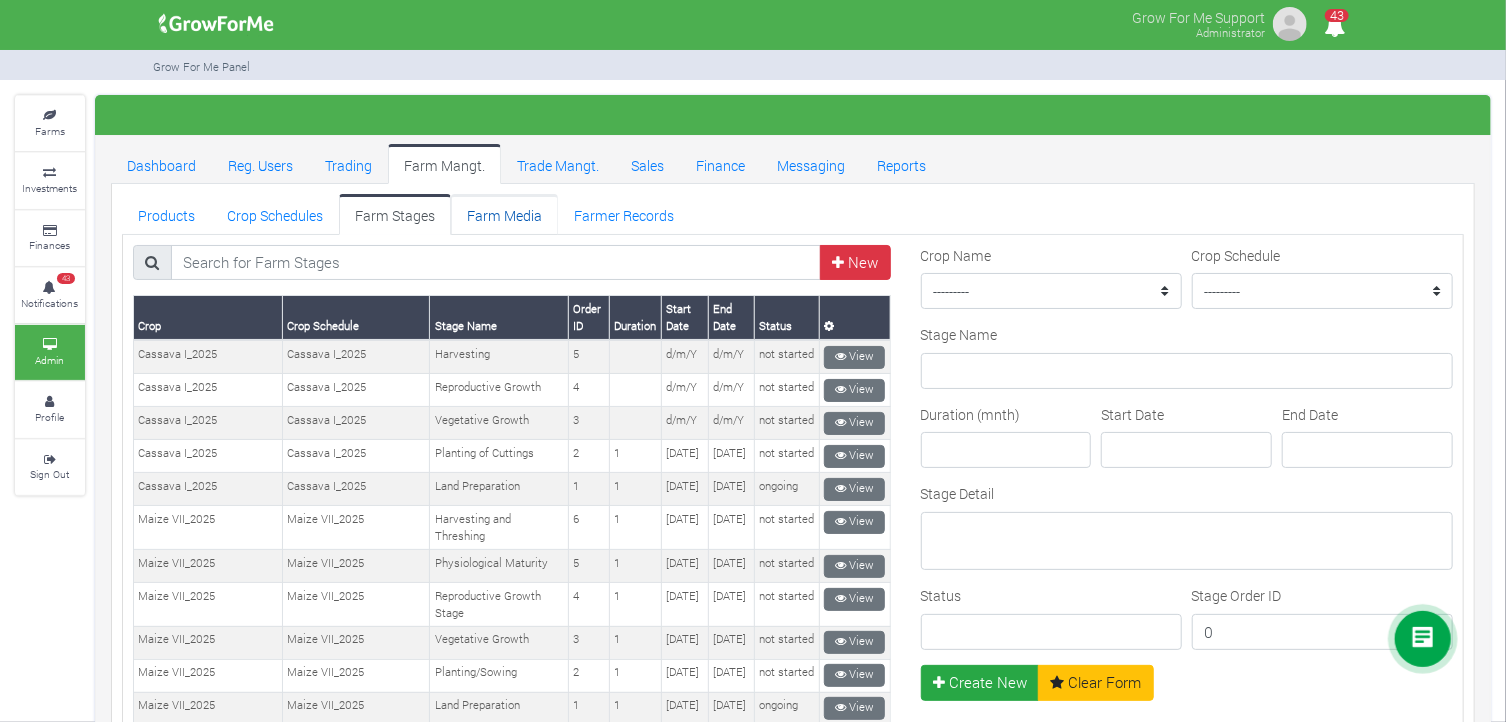 click on "Farm Media" at bounding box center (504, 214) 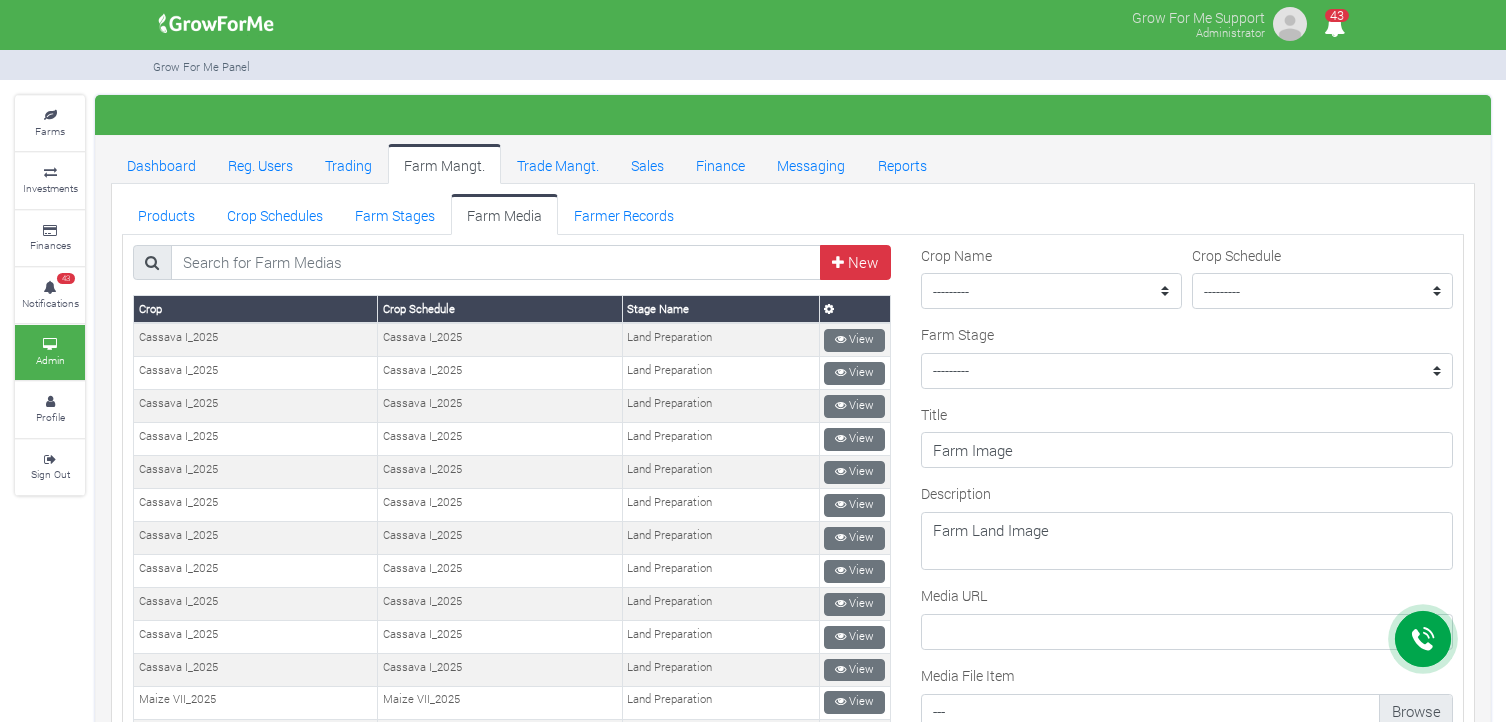 scroll, scrollTop: 0, scrollLeft: 0, axis: both 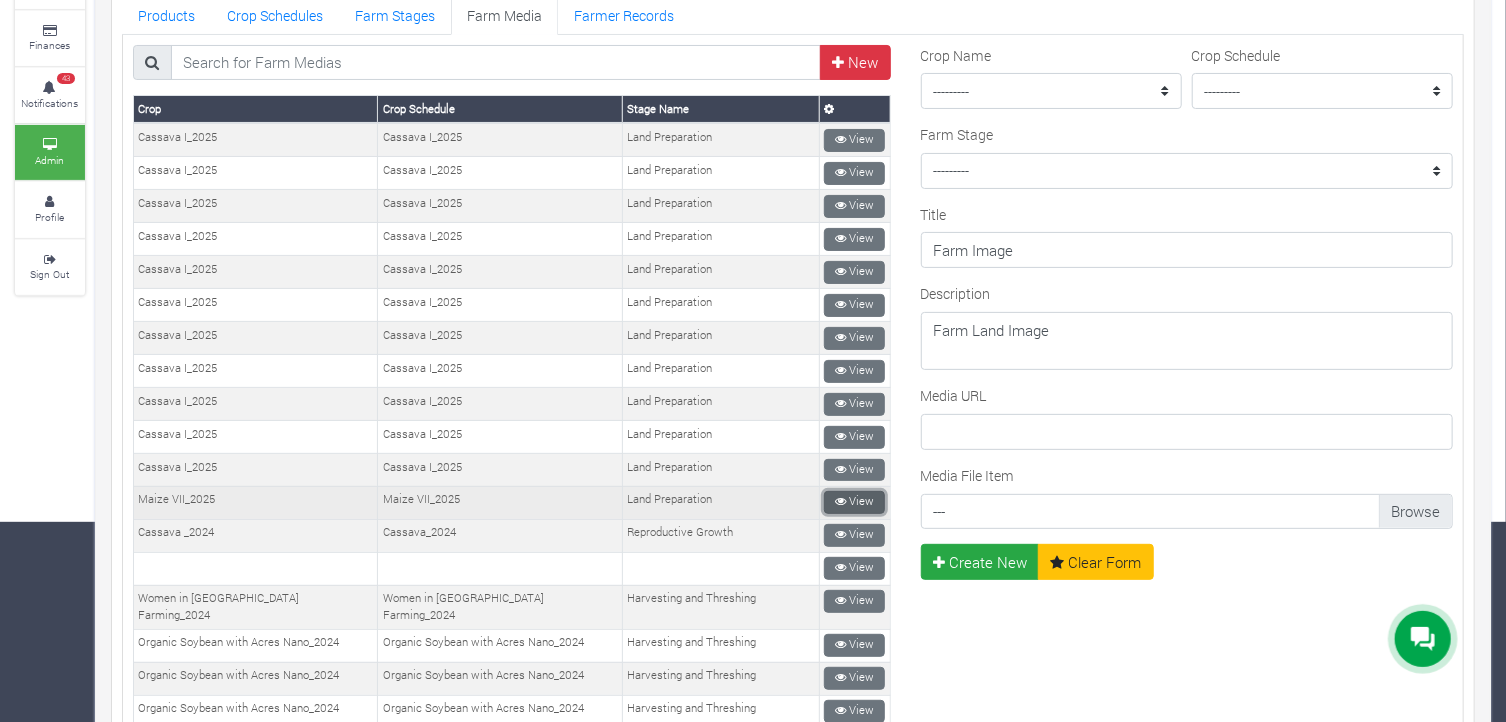 click on "View" at bounding box center [854, 502] 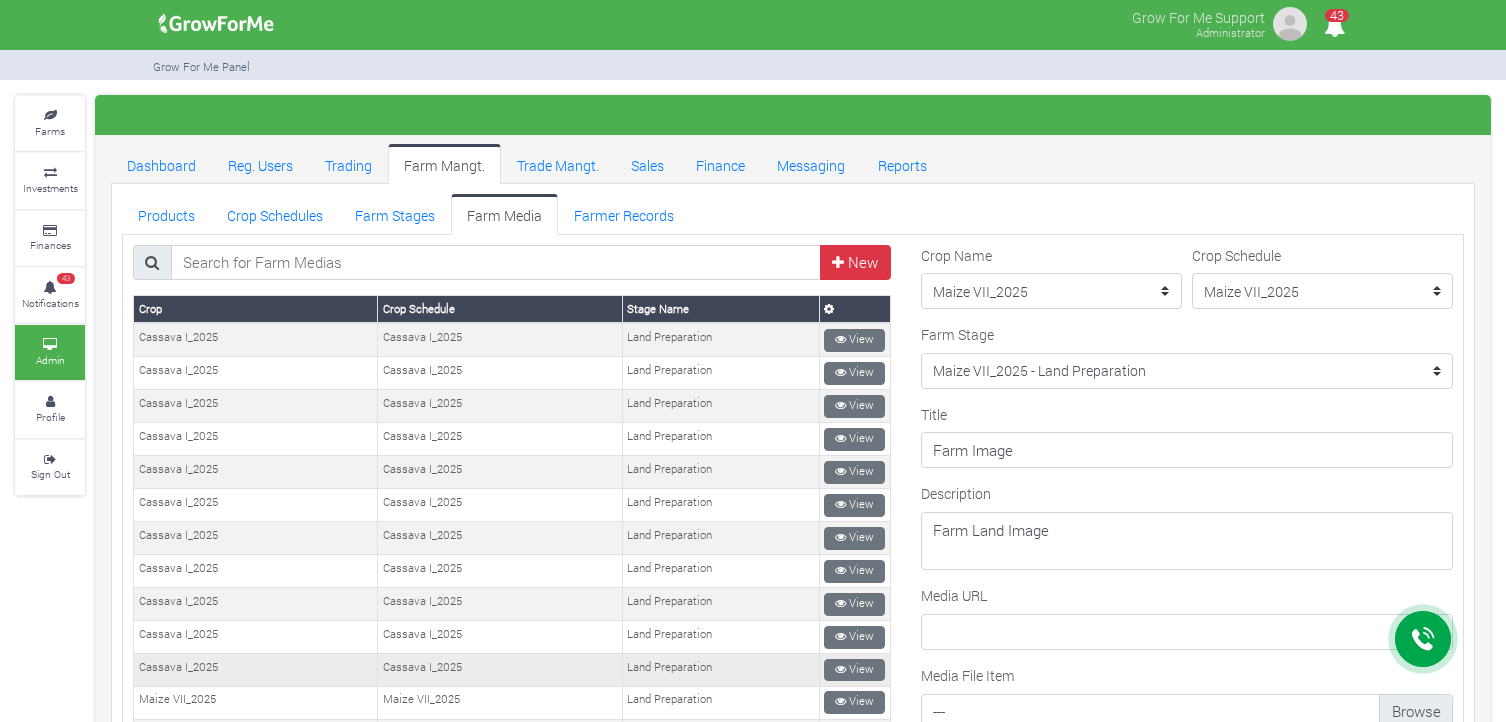 scroll, scrollTop: 0, scrollLeft: 0, axis: both 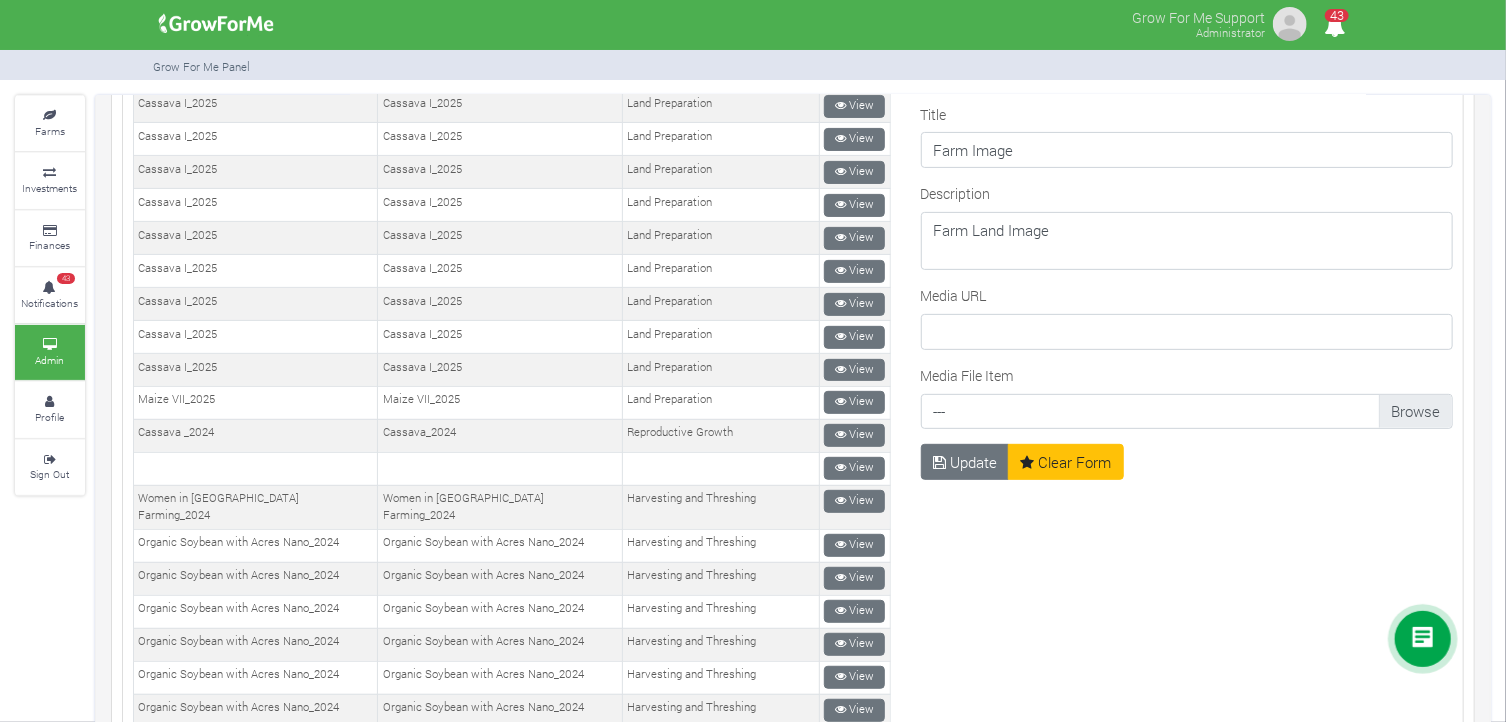 click on "Media File Item" at bounding box center [1187, 417] 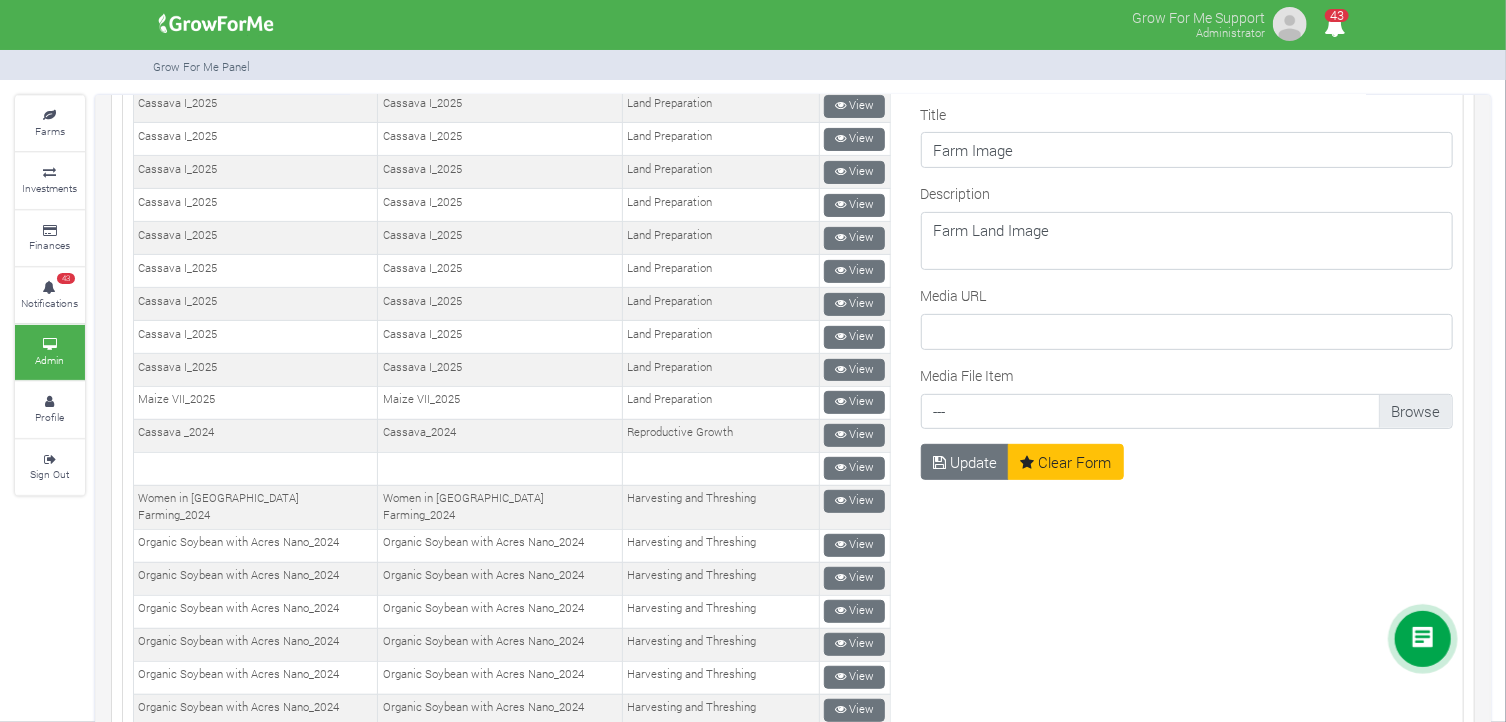 type on "C:\fakepath\IMG-20250707-WA0003.jpg" 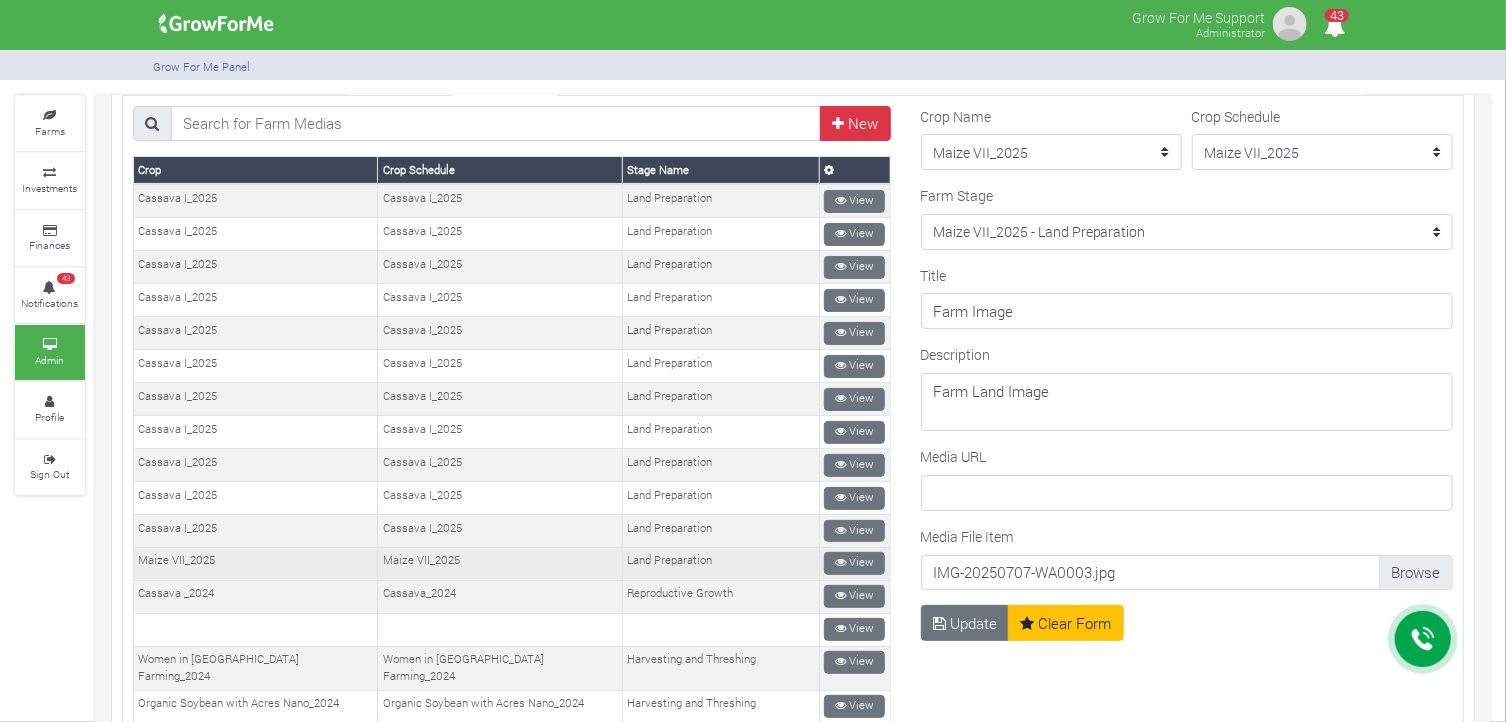 scroll, scrollTop: 100, scrollLeft: 0, axis: vertical 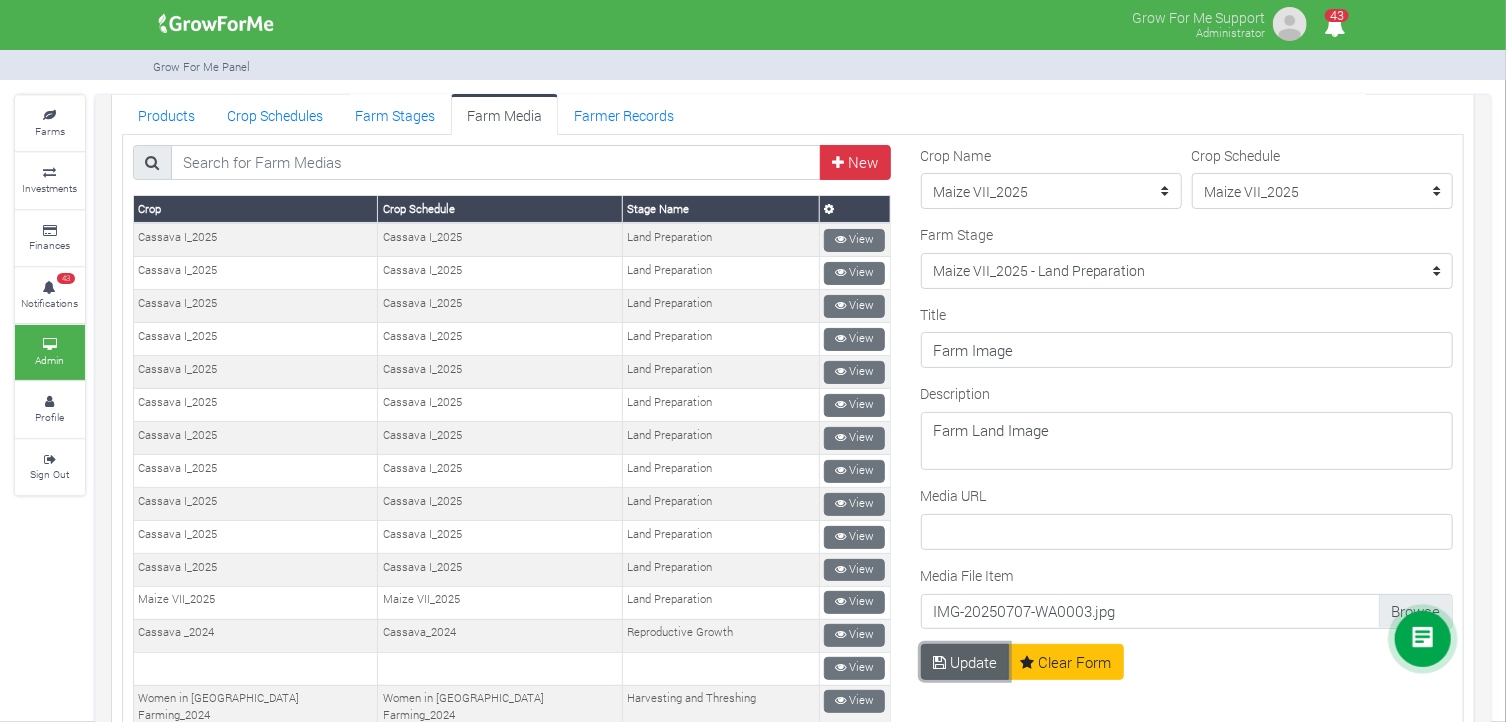 click on "Update" at bounding box center (965, 662) 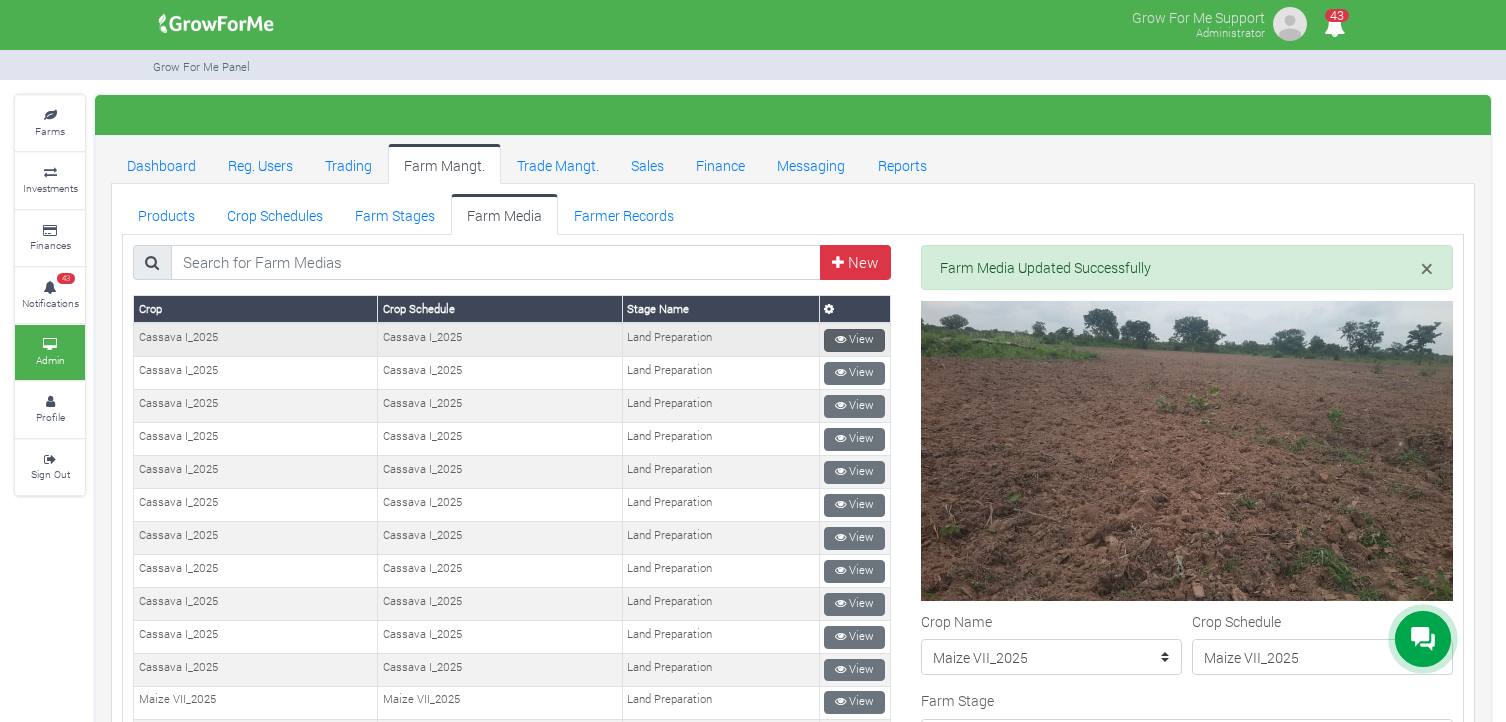 scroll, scrollTop: 0, scrollLeft: 0, axis: both 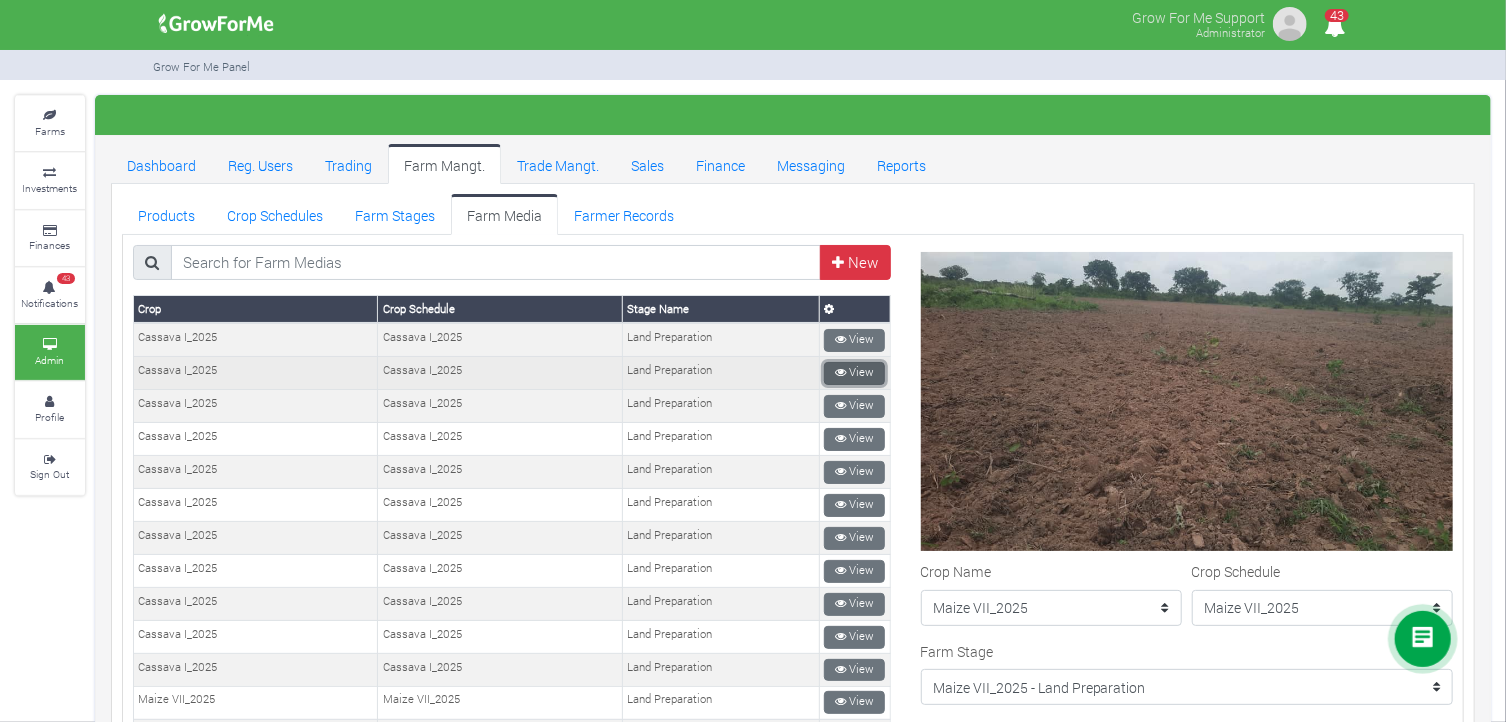 click on "View" at bounding box center (854, 373) 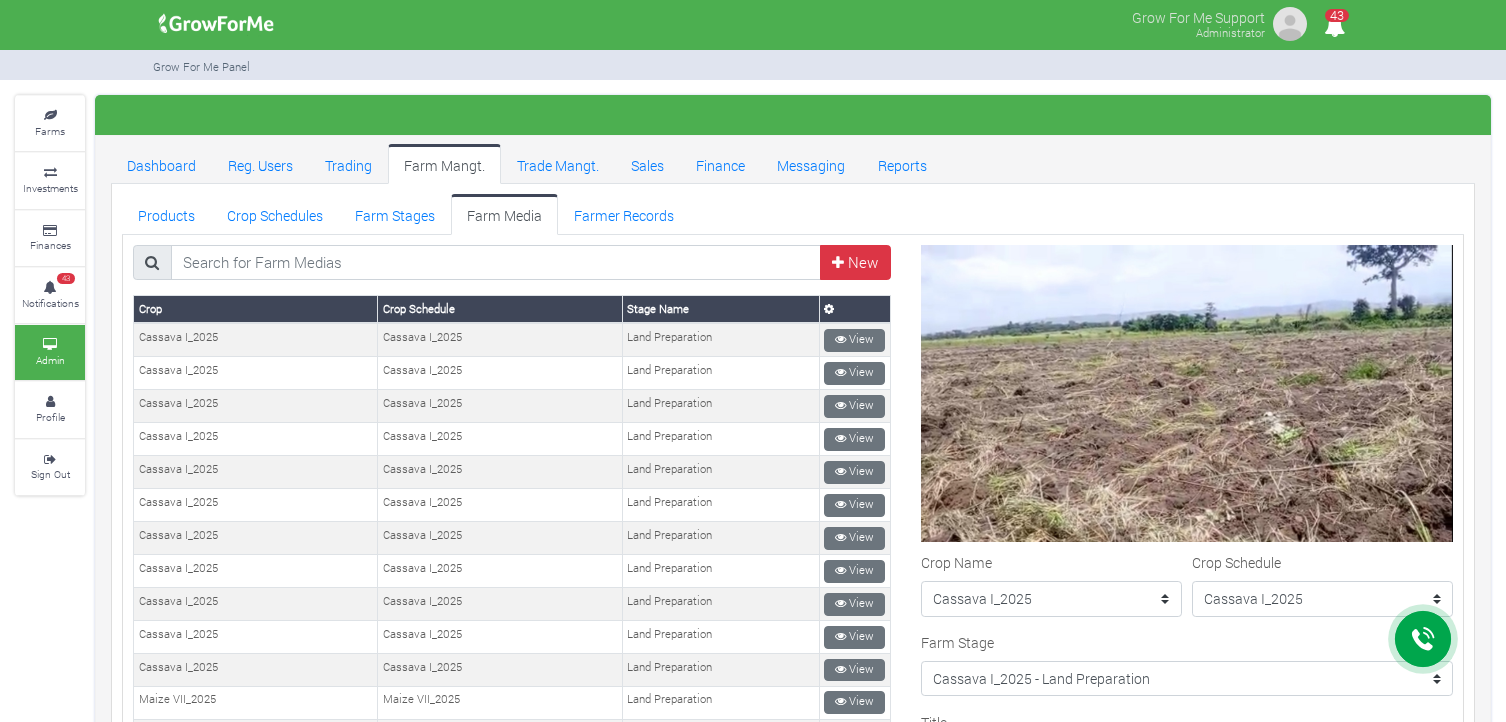 scroll, scrollTop: 0, scrollLeft: 0, axis: both 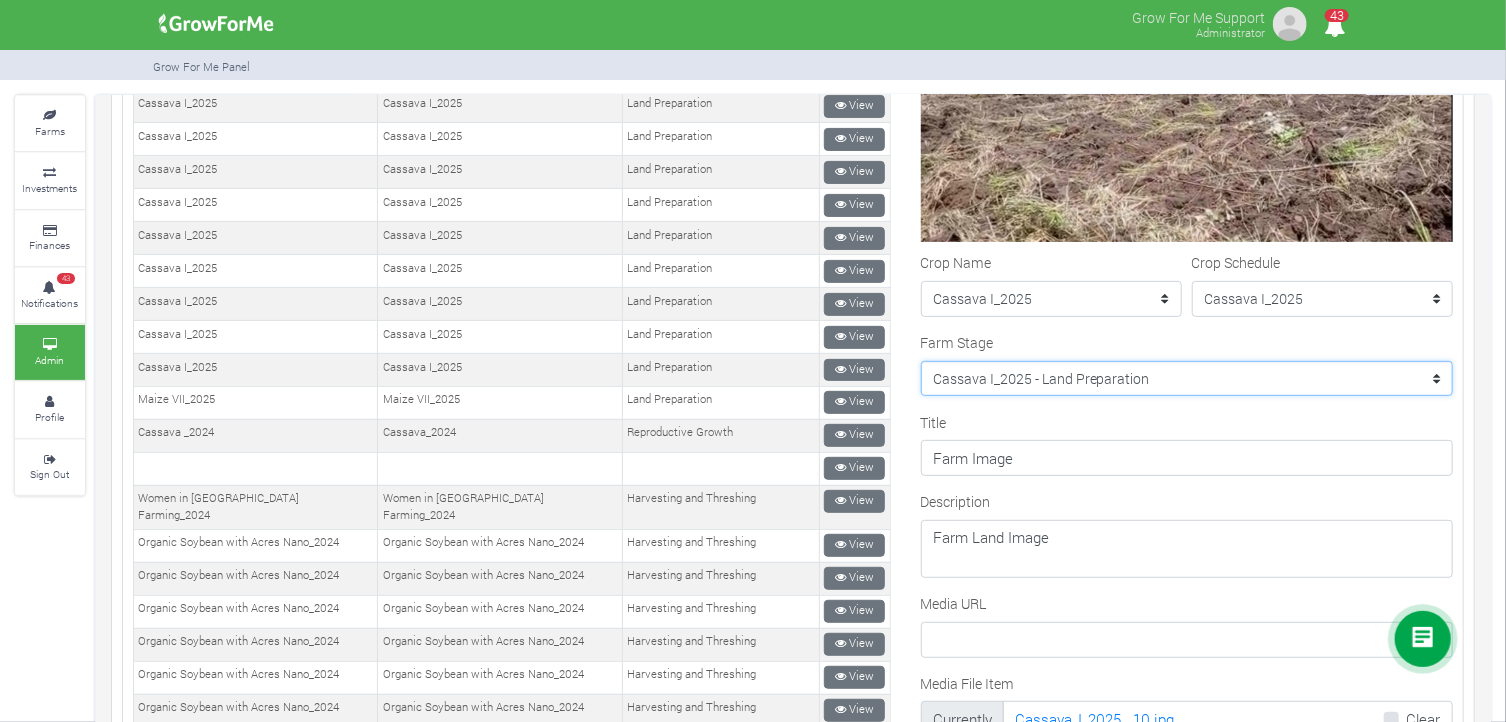 click on "---------   Crop Name   Maize II_2020 - Land Preparation   Crop Name   Crop Name   Women in Maize Farming II_2022 - Planting   Crop Name   Women in Soybean Farming_2023 - Planting Stage   Crop Name   Pineapple I_2020 - Fertilization   Soybean II_2021 - Land Preparation   Pineapple I_2020 - Maintenance   Pineapple I_2020 - Floral Induction   Crop Name   Crop Name   Crop Name   Crop Name   Crop Name   Crop Name   Maize II_2020 - Harvesting and Threshing   Maize II_2020 - Germination and Plant Population Establishment   Soybean II_2021 - Reproductive Growth stage   Pineapple II_2020 - Floral Induction   Pineapple II_2020 - Fruit Maturity   Maize II_2020 - Tasseling   Soybean II_2021 - Germination and Population establishment   Pineapple I_2020 - Fruit Development   Pineapple I_2020 - Harvesting   Soybean II_2021 - Harvesting and Threshing   Pineapple II_2020 - Crop Growth and Maintenance Stage   Pineapple 1_2021 - Planting   Pineapple 1_2021 - Vegetative Growth   Pineapple 1_2021 - Fruit Development" at bounding box center [1187, 379] 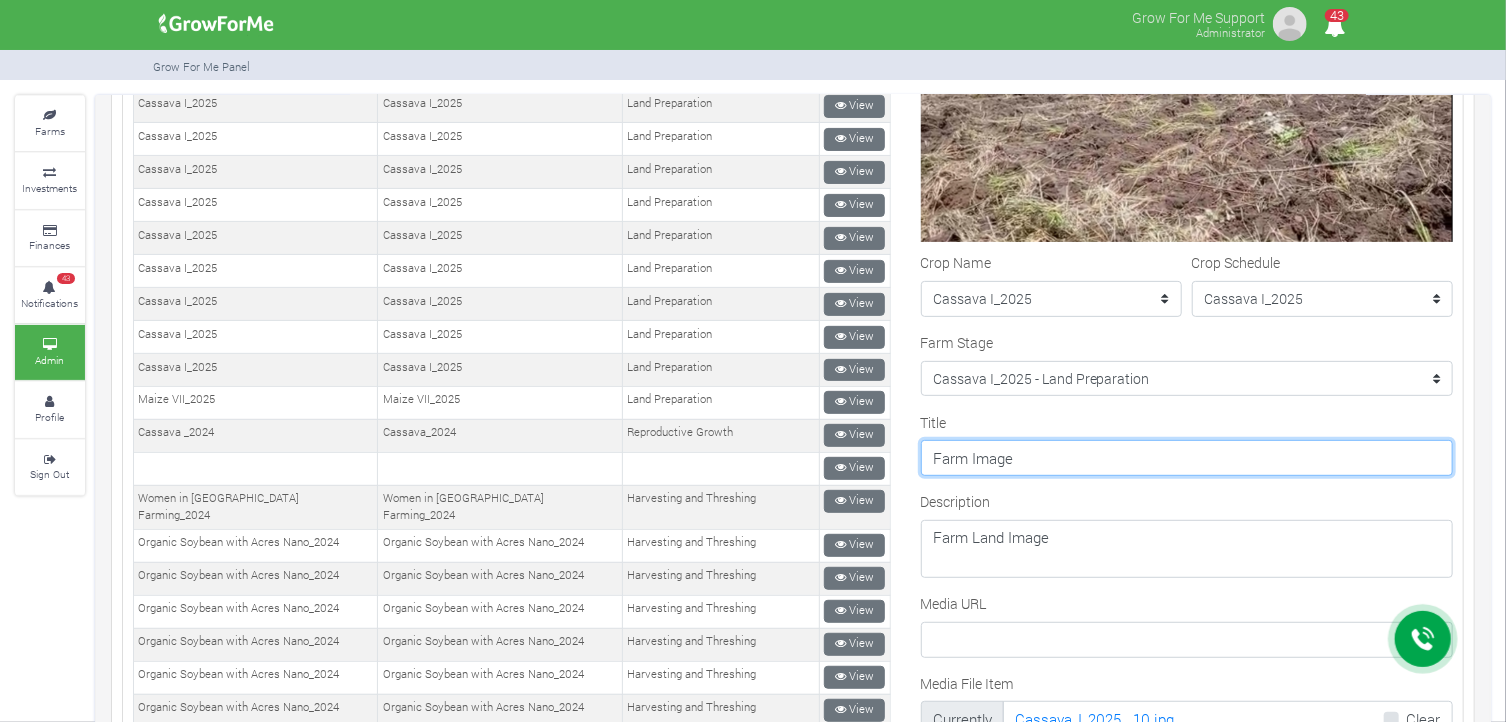 drag, startPoint x: 1095, startPoint y: 455, endPoint x: 1098, endPoint y: 444, distance: 11.401754 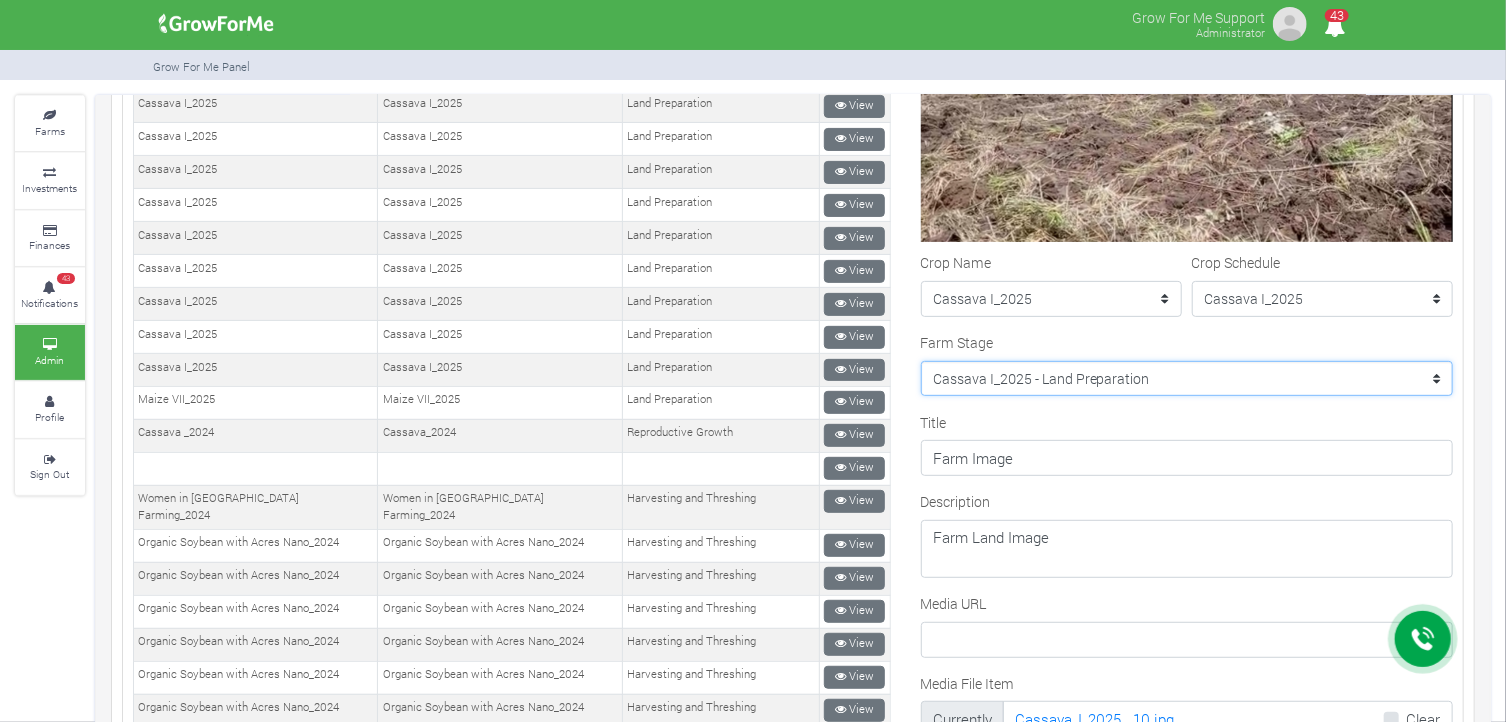 click on "---------   Crop Name   Maize II_2020 - Land Preparation   Crop Name   Crop Name   Women in Maize Farming II_2022 - Planting   Crop Name   Women in Soybean Farming_2023 - Planting Stage   Crop Name   Pineapple I_2020 - Fertilization   Soybean II_2021 - Land Preparation   Pineapple I_2020 - Maintenance   Pineapple I_2020 - Floral Induction   Crop Name   Crop Name   Crop Name   Crop Name   Crop Name   Crop Name   Maize II_2020 - Harvesting and Threshing   Maize II_2020 - Germination and Plant Population Establishment   Soybean II_2021 - Reproductive Growth stage   Pineapple II_2020 - Floral Induction   Pineapple II_2020 - Fruit Maturity   Maize II_2020 - Tasseling   Soybean II_2021 - Germination and Population establishment   Pineapple I_2020 - Fruit Development   Pineapple I_2020 - Harvesting   Soybean II_2021 - Harvesting and Threshing   Pineapple II_2020 - Crop Growth and Maintenance Stage   Pineapple 1_2021 - Planting   Pineapple 1_2021 - Vegetative Growth   Pineapple 1_2021 - Fruit Development" at bounding box center (1187, 379) 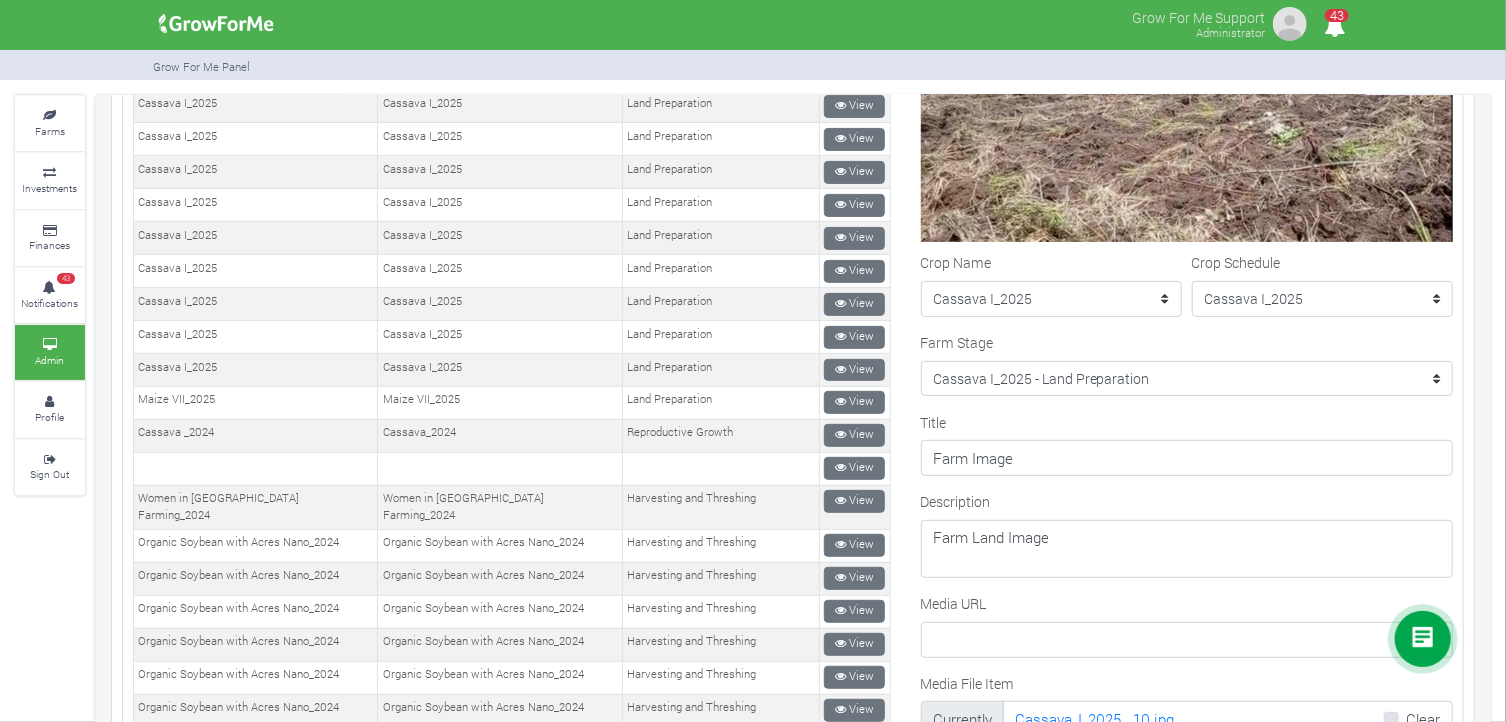 click on "Title
Farm Image" at bounding box center [1187, 444] 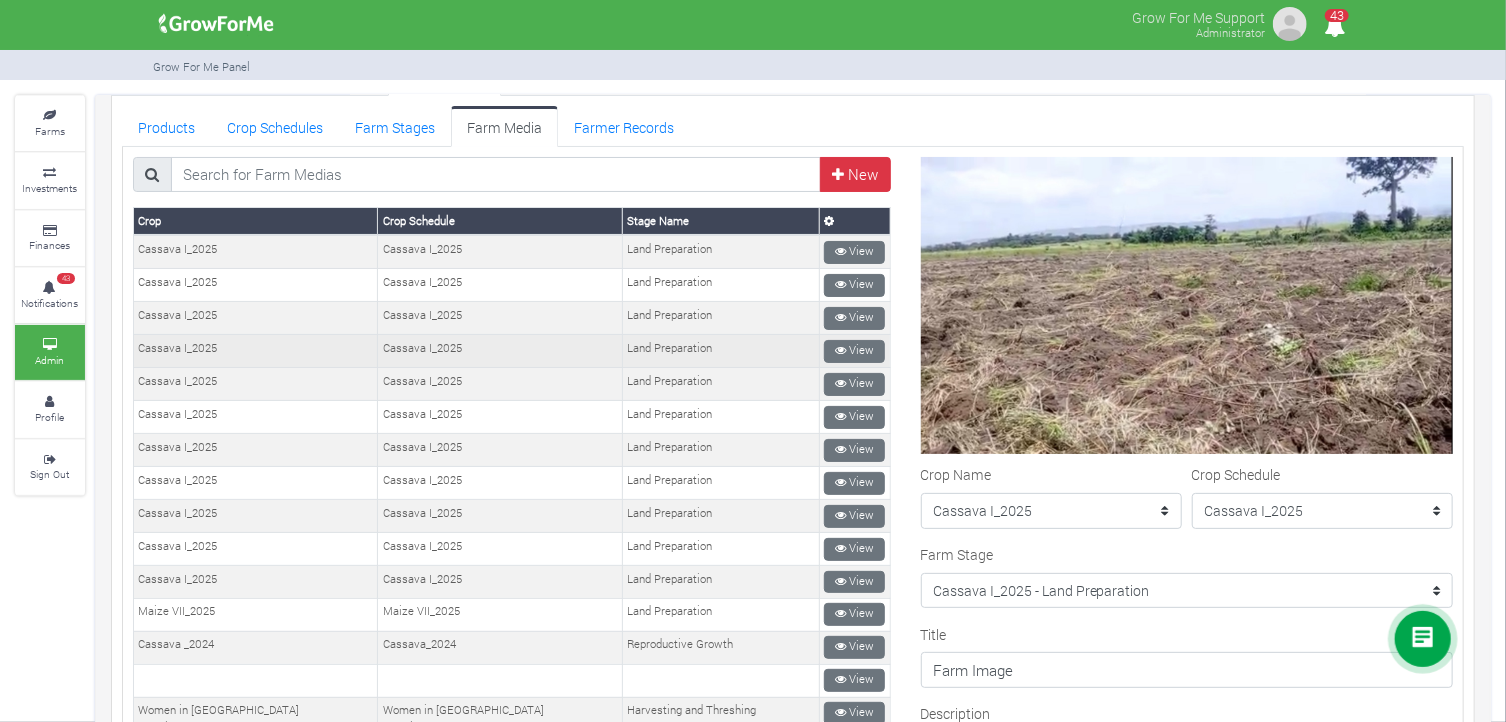 scroll, scrollTop: 0, scrollLeft: 0, axis: both 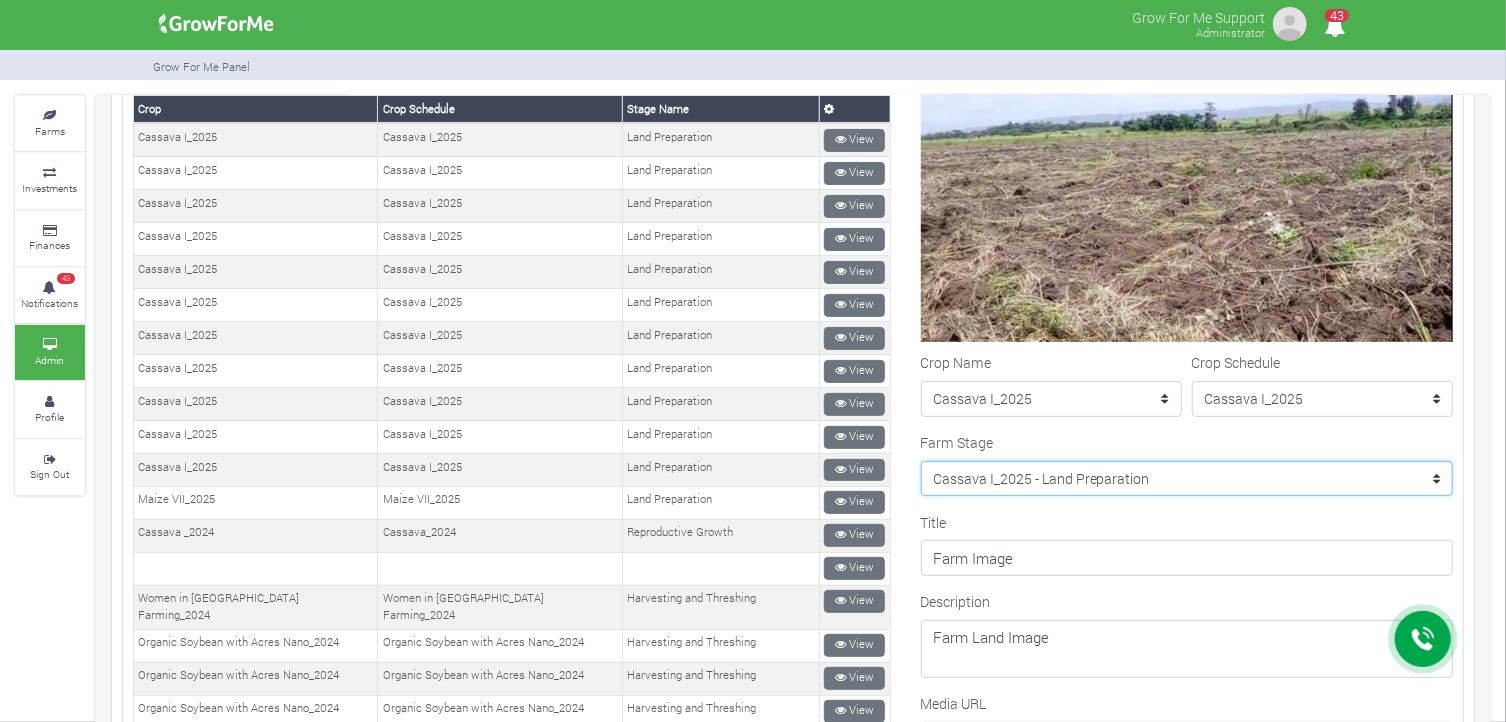 click on "---------   Crop Name   Maize II_2020 - Land Preparation   Crop Name   Crop Name   Women in Maize Farming II_2022 - Planting   Crop Name   Women in Soybean Farming_2023 - Planting Stage   Crop Name   Pineapple I_2020 - Fertilization   Soybean II_2021 - Land Preparation   Pineapple I_2020 - Maintenance   Pineapple I_2020 - Floral Induction   Crop Name   Crop Name   Crop Name   Crop Name   Crop Name   Crop Name   Maize II_2020 - Harvesting and Threshing   Maize II_2020 - Germination and Plant Population Establishment   Soybean II_2021 - Reproductive Growth stage   Pineapple II_2020 - Floral Induction   Pineapple II_2020 - Fruit Maturity   Maize II_2020 - Tasseling   Soybean II_2021 - Germination and Population establishment   Pineapple I_2020 - Fruit Development   Pineapple I_2020 - Harvesting   Soybean II_2021 - Harvesting and Threshing   Pineapple II_2020 - Crop Growth and Maintenance Stage   Pineapple 1_2021 - Planting   Pineapple 1_2021 - Vegetative Growth   Pineapple 1_2021 - Fruit Development" at bounding box center [1187, 479] 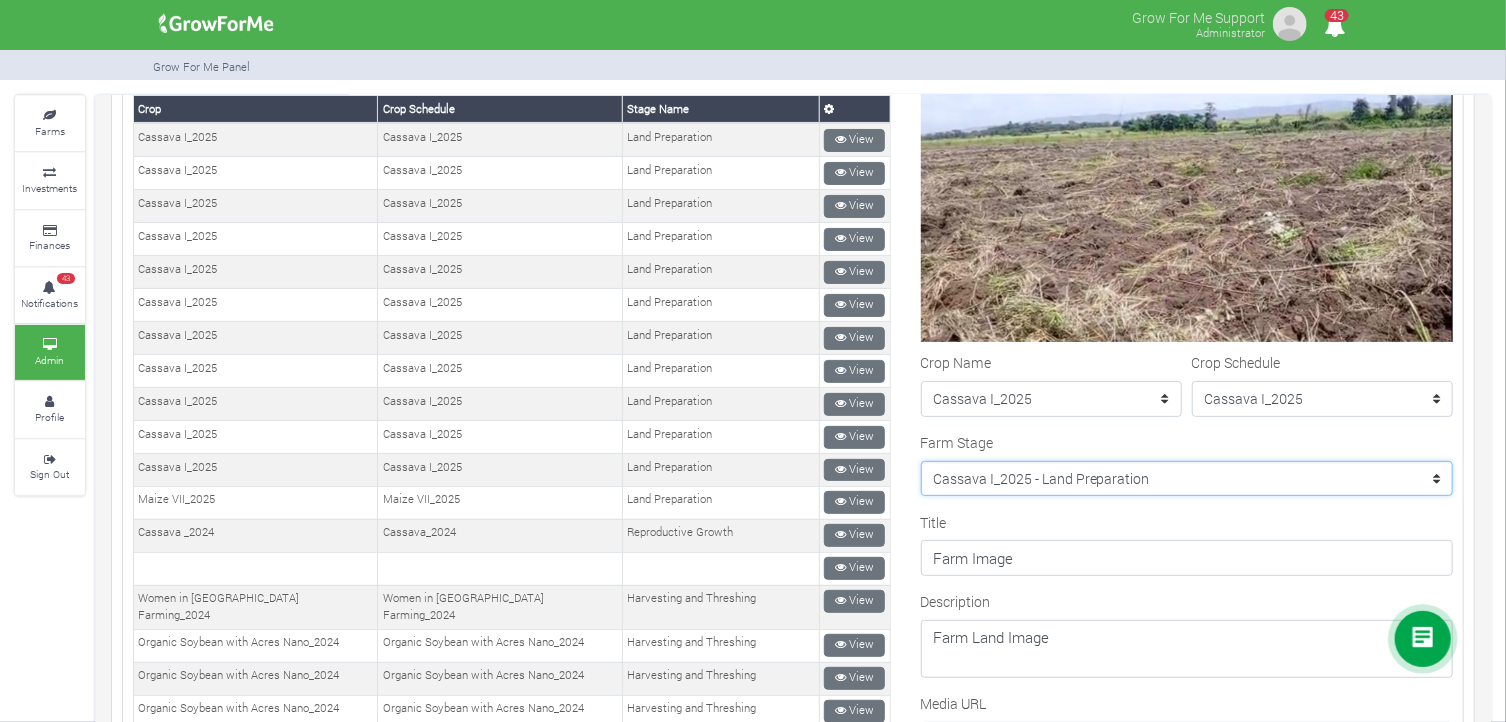 select on "207" 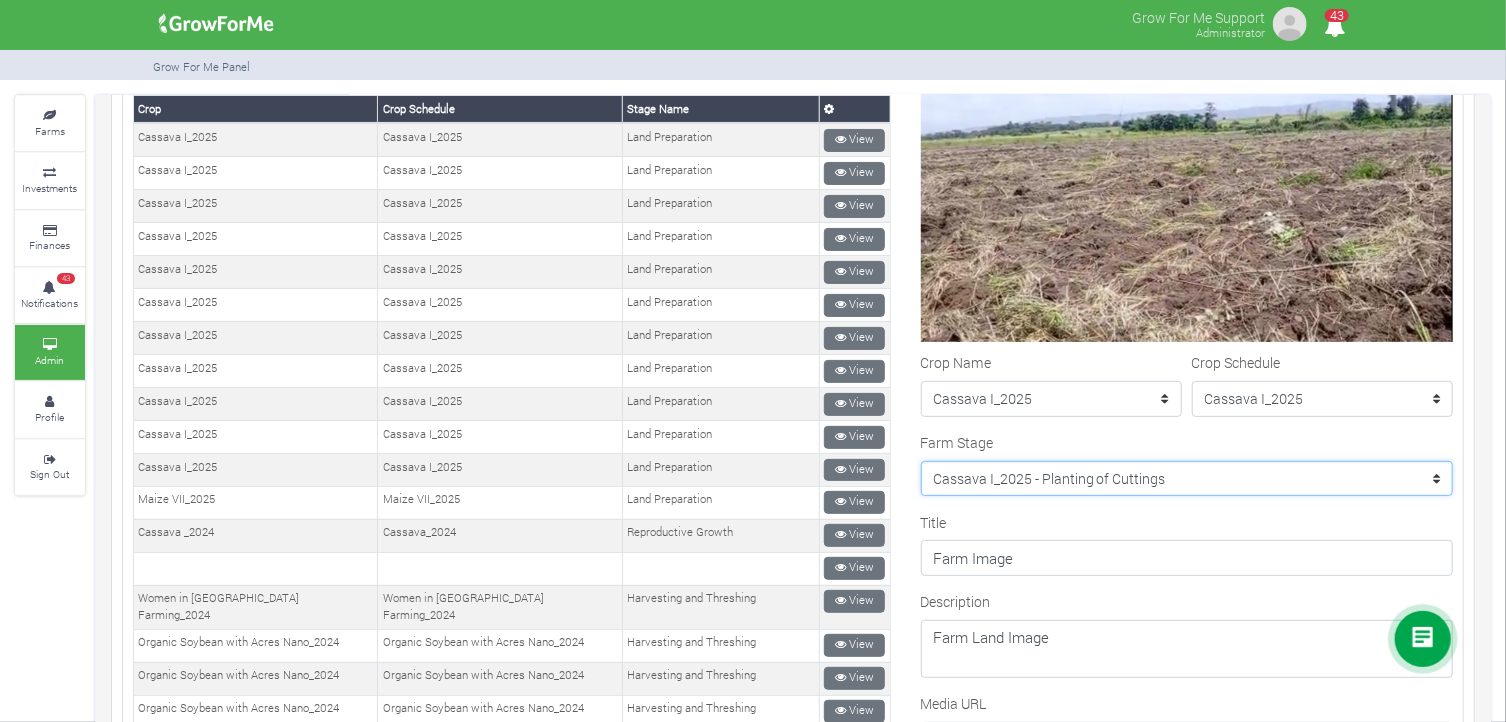 click on "---------   Crop Name   Maize II_2020 - Land Preparation   Crop Name   Crop Name   Women in Maize Farming II_2022 - Planting   Crop Name   Women in Soybean Farming_2023 - Planting Stage   Crop Name   Pineapple I_2020 - Fertilization   Soybean II_2021 - Land Preparation   Pineapple I_2020 - Maintenance   Pineapple I_2020 - Floral Induction   Crop Name   Crop Name   Crop Name   Crop Name   Crop Name   Crop Name   Maize II_2020 - Harvesting and Threshing   Maize II_2020 - Germination and Plant Population Establishment   Soybean II_2021 - Reproductive Growth stage   Pineapple II_2020 - Floral Induction   Pineapple II_2020 - Fruit Maturity   Maize II_2020 - Tasseling   Soybean II_2021 - Germination and Population establishment   Pineapple I_2020 - Fruit Development   Pineapple I_2020 - Harvesting   Soybean II_2021 - Harvesting and Threshing   Pineapple II_2020 - Crop Growth and Maintenance Stage   Pineapple 1_2021 - Planting   Pineapple 1_2021 - Vegetative Growth   Pineapple 1_2021 - Fruit Development" at bounding box center (1187, 479) 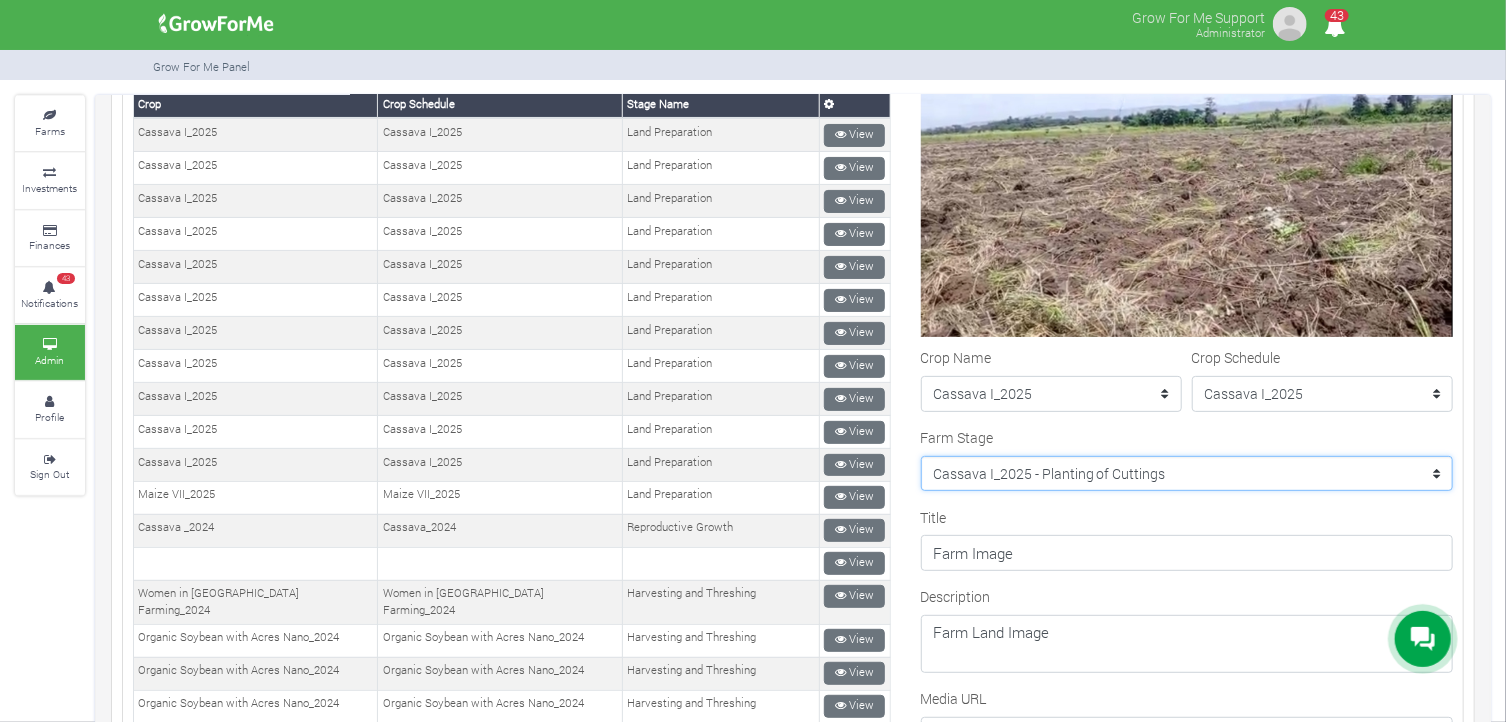 scroll, scrollTop: 200, scrollLeft: 0, axis: vertical 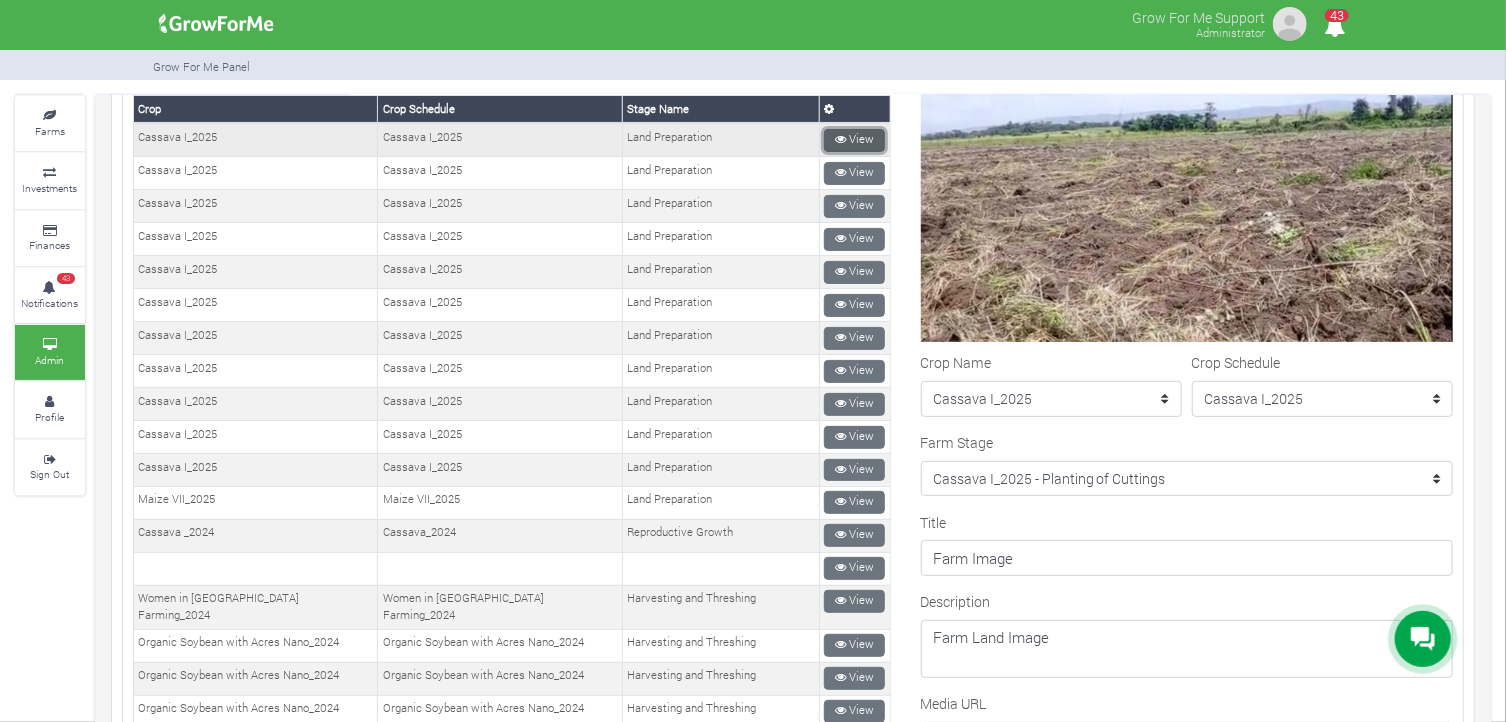 click on "View" at bounding box center (854, 140) 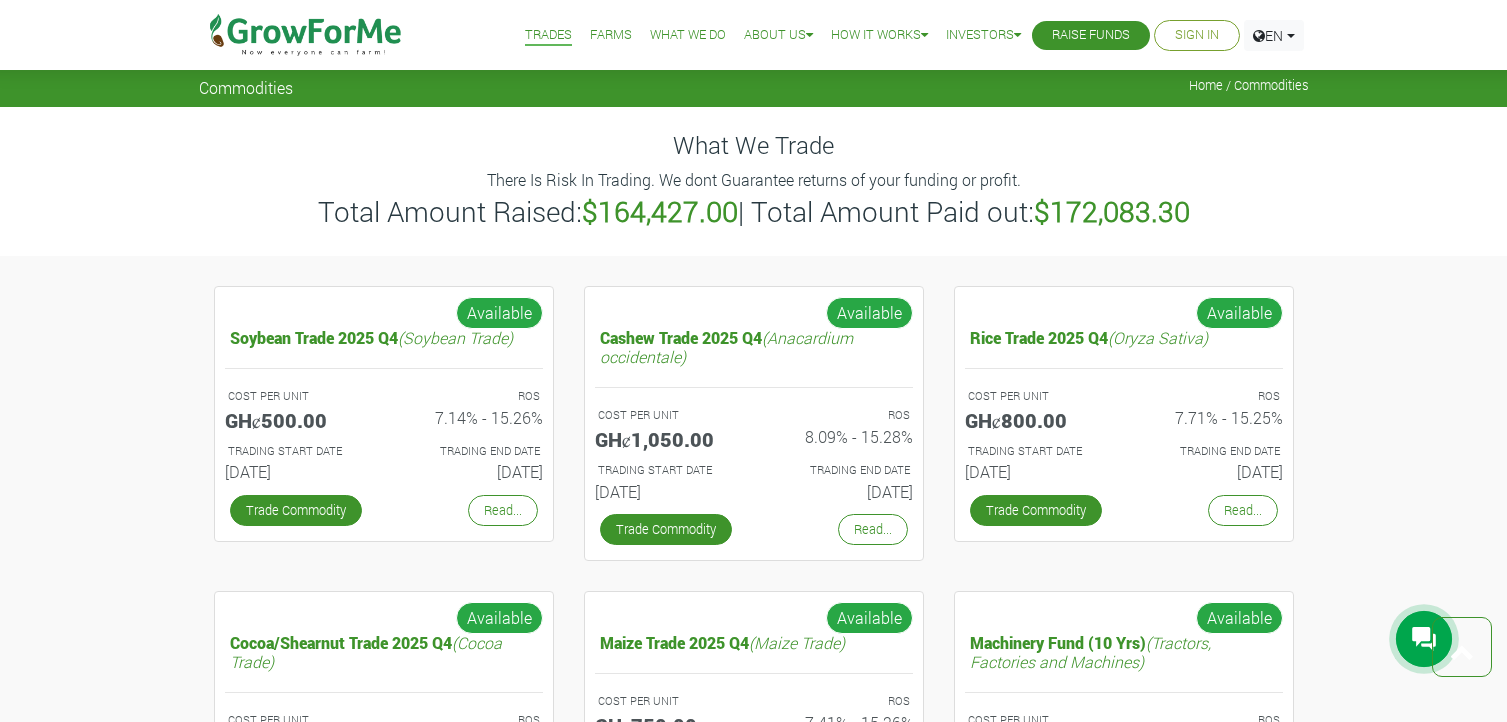 scroll, scrollTop: 1299, scrollLeft: 0, axis: vertical 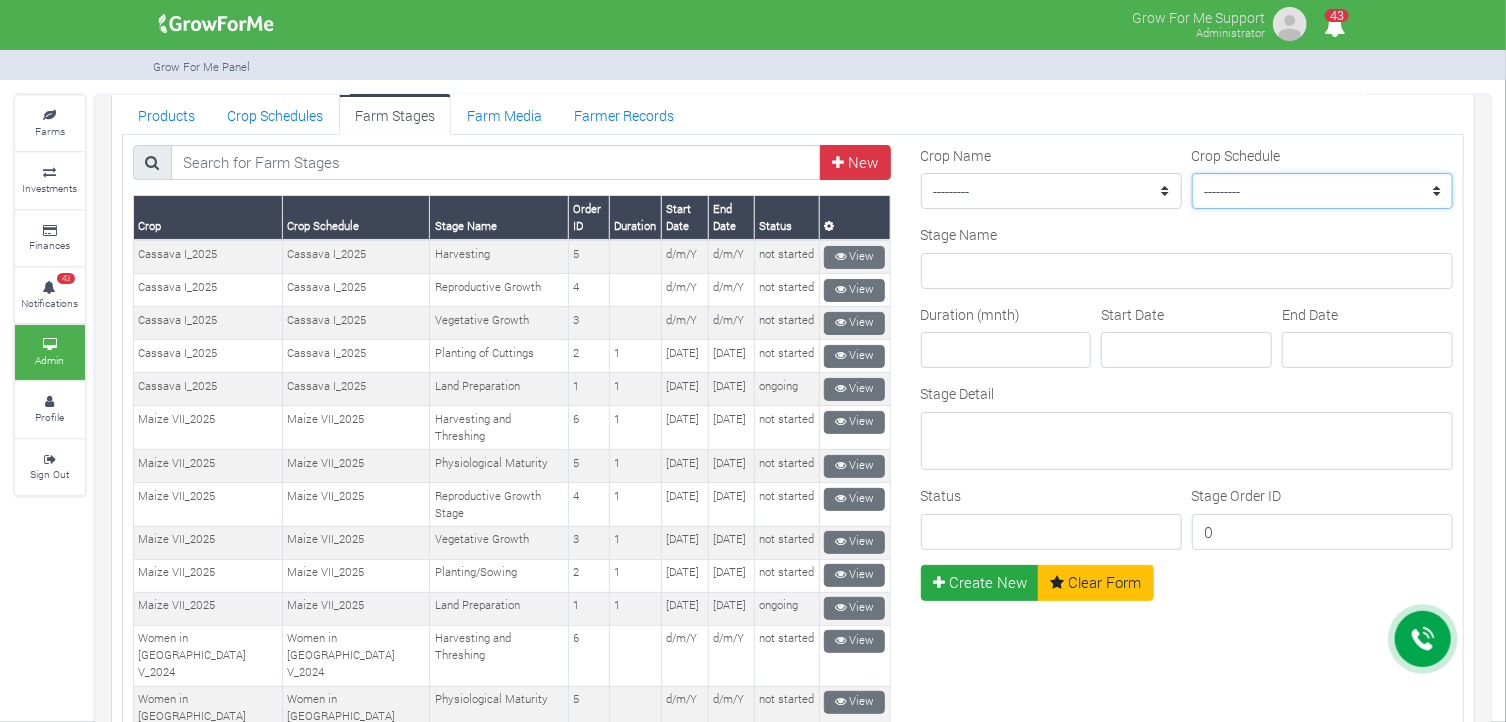 click on "---------   Organic Soybean with Acres Nano_2024   Maize I_2022   Rice I_2023   Women in Maize Farming III_2023   Rice II_2022   Cassava II_2024   Chilli Pepper_2021   GFZM-2102   Rice I_2022   MTN Test   Women in Organic Soybeans Farming_2025   Women in Maize IV_2023   Women in Maize Farming II_2022   Soybean_2022   Maize VII_2025   Rice II_2023   Rice III_2023   Maize VI_2024   Cassava_2024   GFZM-2101   Pineapple II_2021   Flood Victims Farm Input Campaign   Cassava I_2025   Women in Maize V_2024   Women in Maize Farming   Women in Soybean Farming_2024   Women in Soybean Farming_2023   Maize II_2020   Maize I_2021   Pineapple 1_2021   Maize II_2021   Organic Sorghum with Acres Nano_2024   Women in Sorghum Farming_2024   Rice I_2021   Cassava II_2025   Cabbage I_2021   Maize I_2020   Soybean II_2021   Soybean Trade Test   Women in Maize VIII_2025   Pineapple I_2020   Soybean I_2020   Pineapple II_2020" at bounding box center (1322, 191) 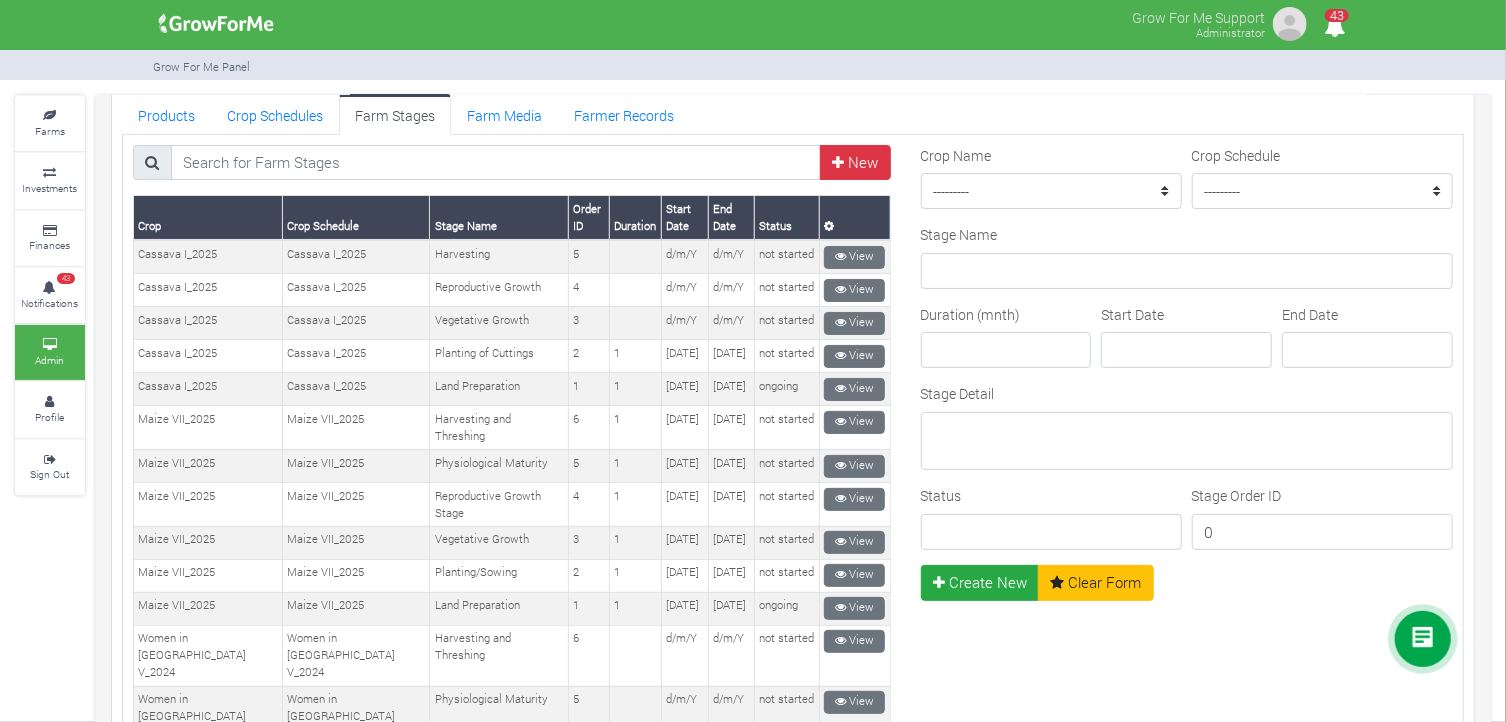 click on "Stage Name" at bounding box center [1187, 256] 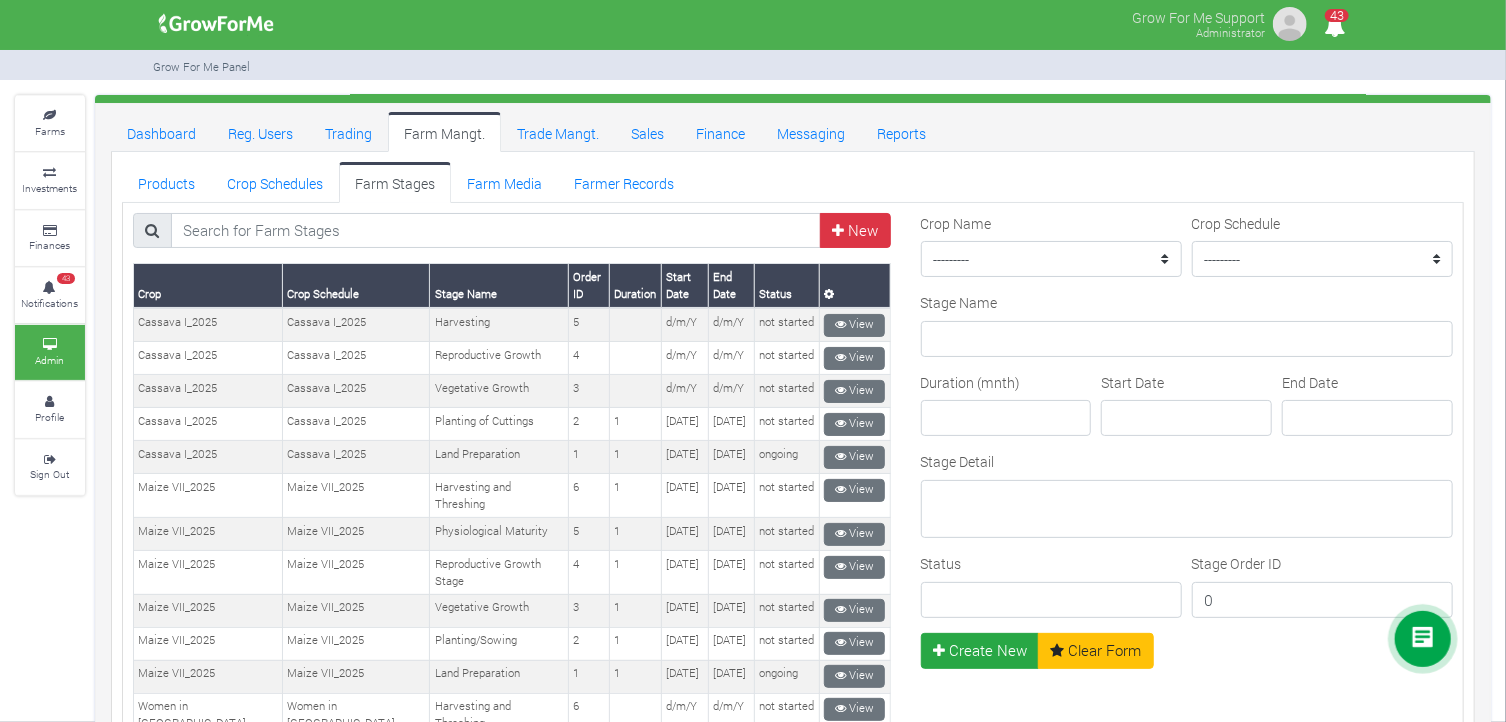 scroll, scrollTop: 0, scrollLeft: 0, axis: both 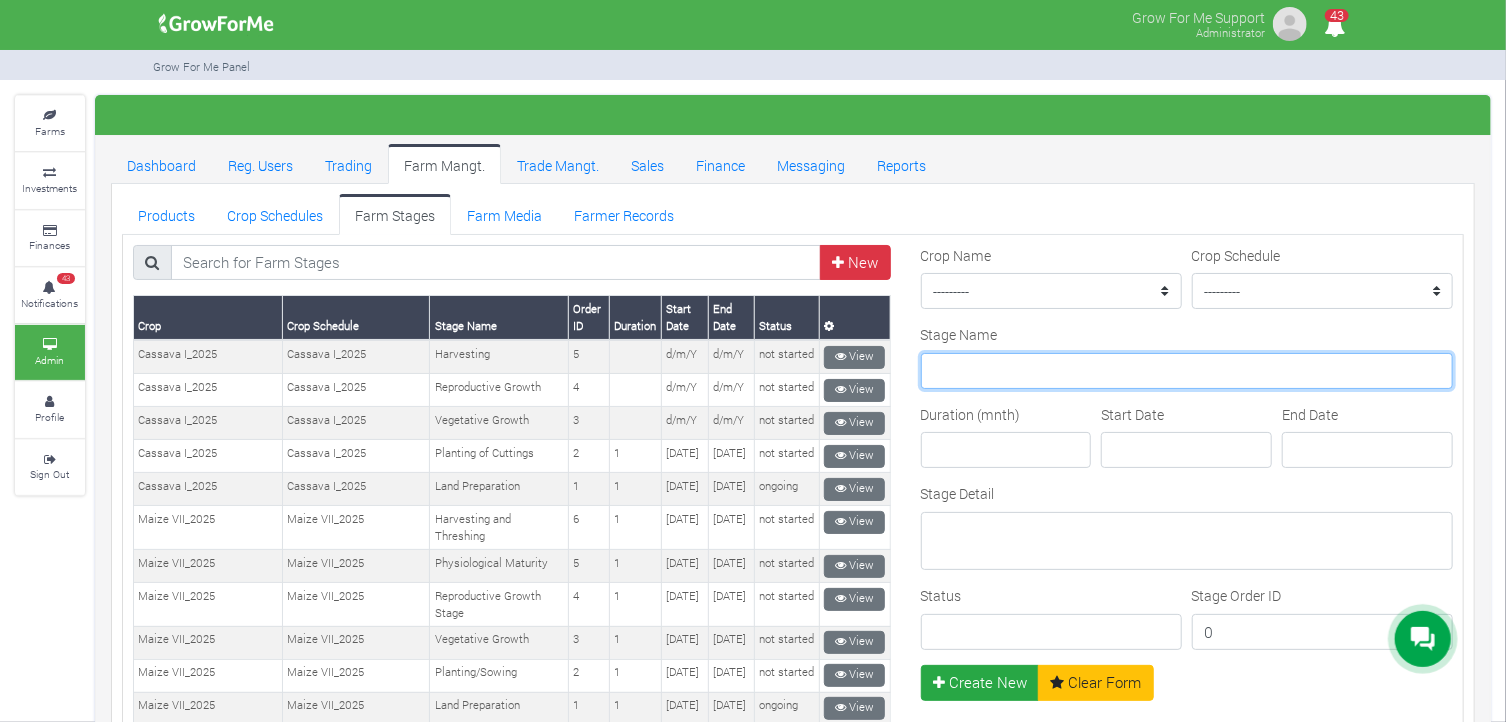 click on "Stage Name" at bounding box center [1187, 371] 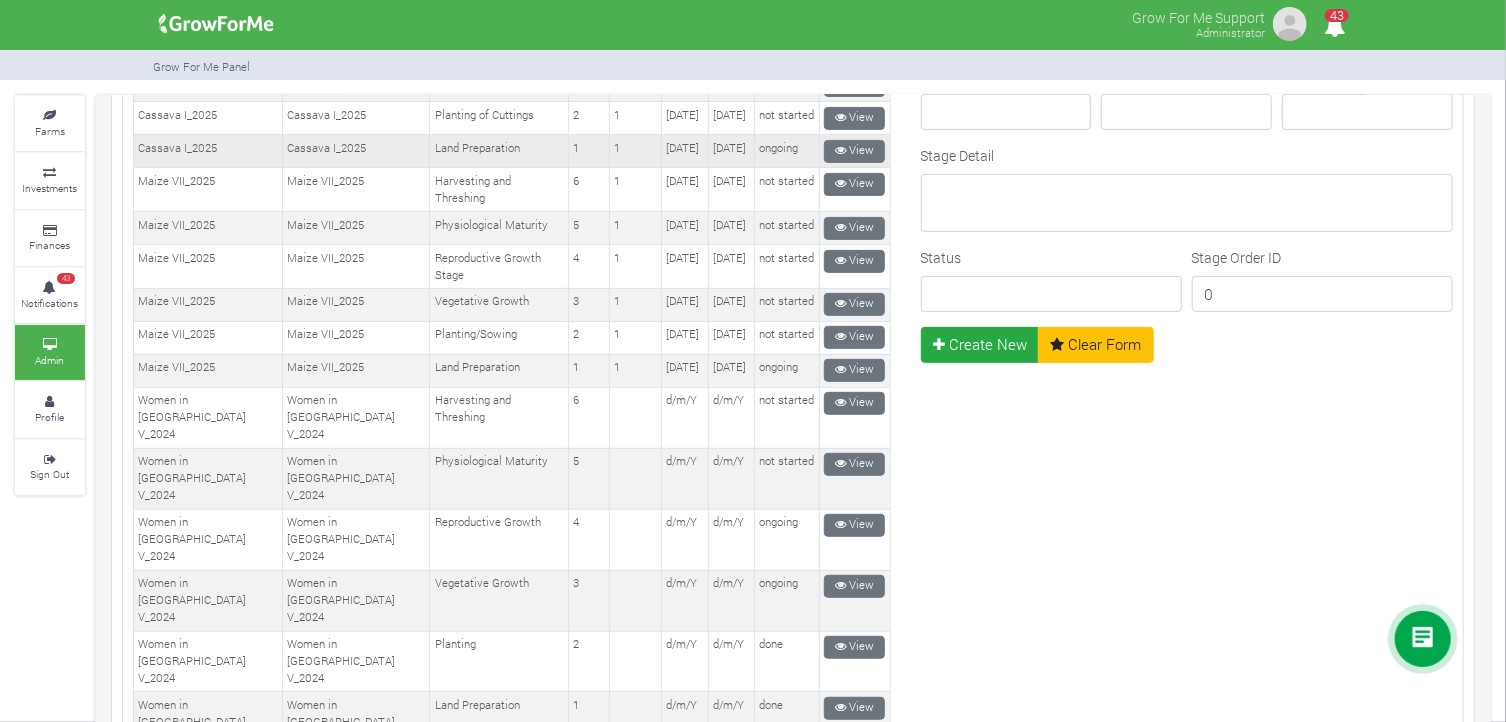scroll, scrollTop: 358, scrollLeft: 0, axis: vertical 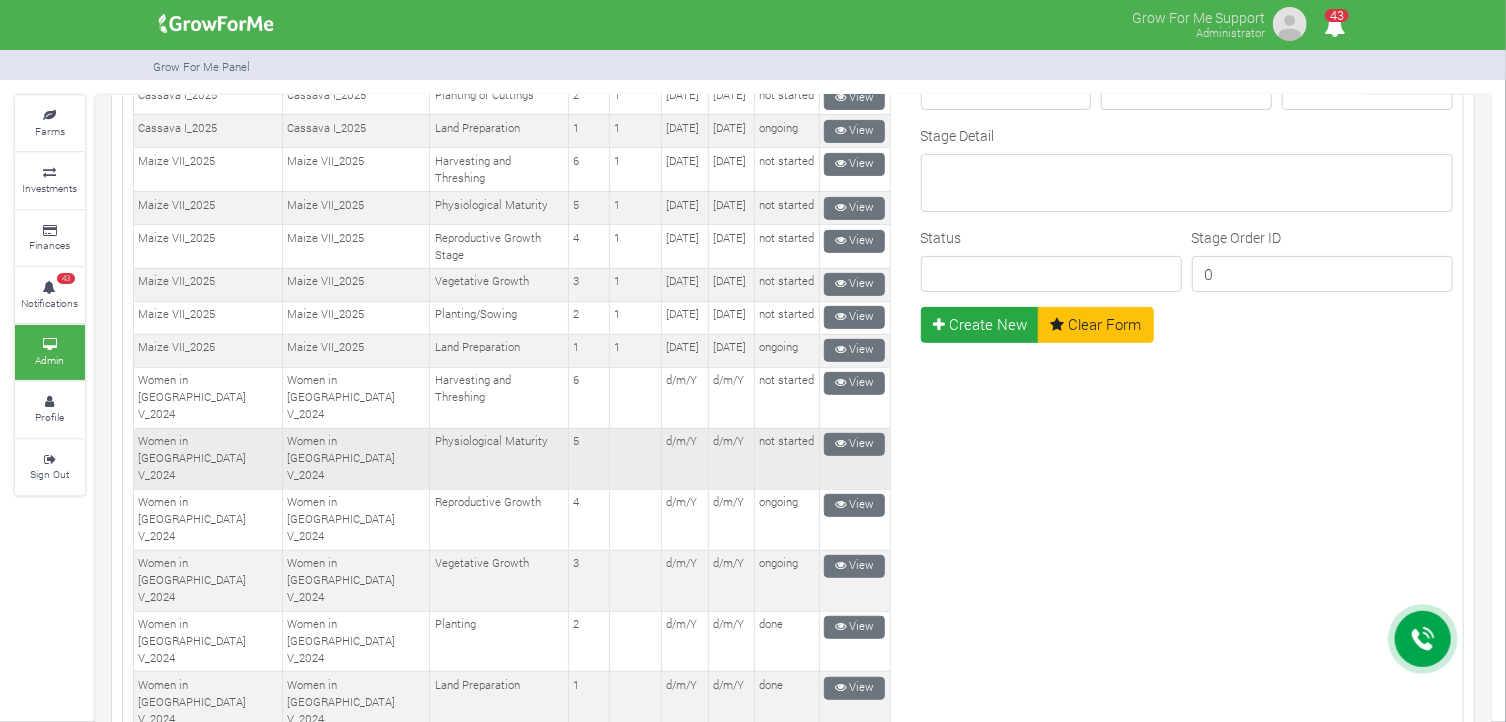 click on "d/m/Y" at bounding box center [684, 458] 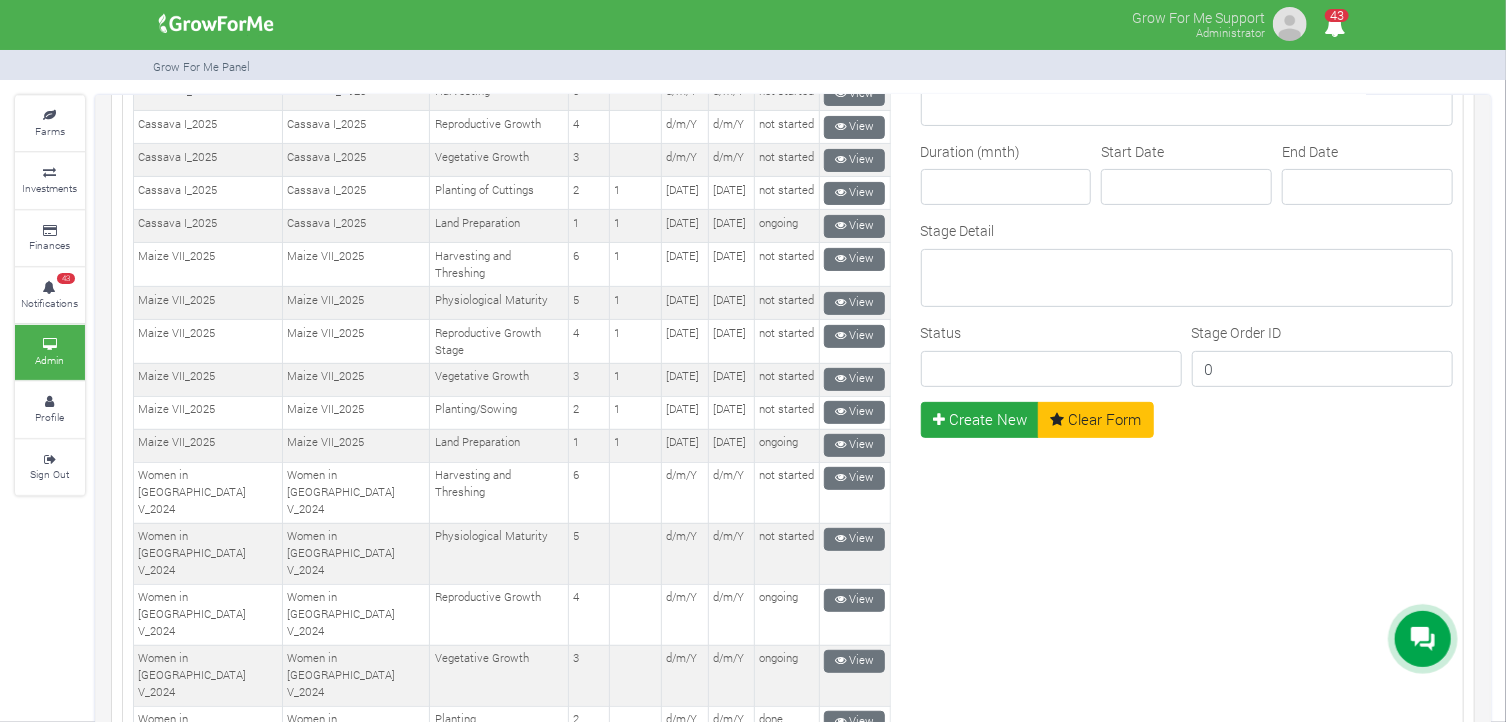 scroll, scrollTop: 0, scrollLeft: 0, axis: both 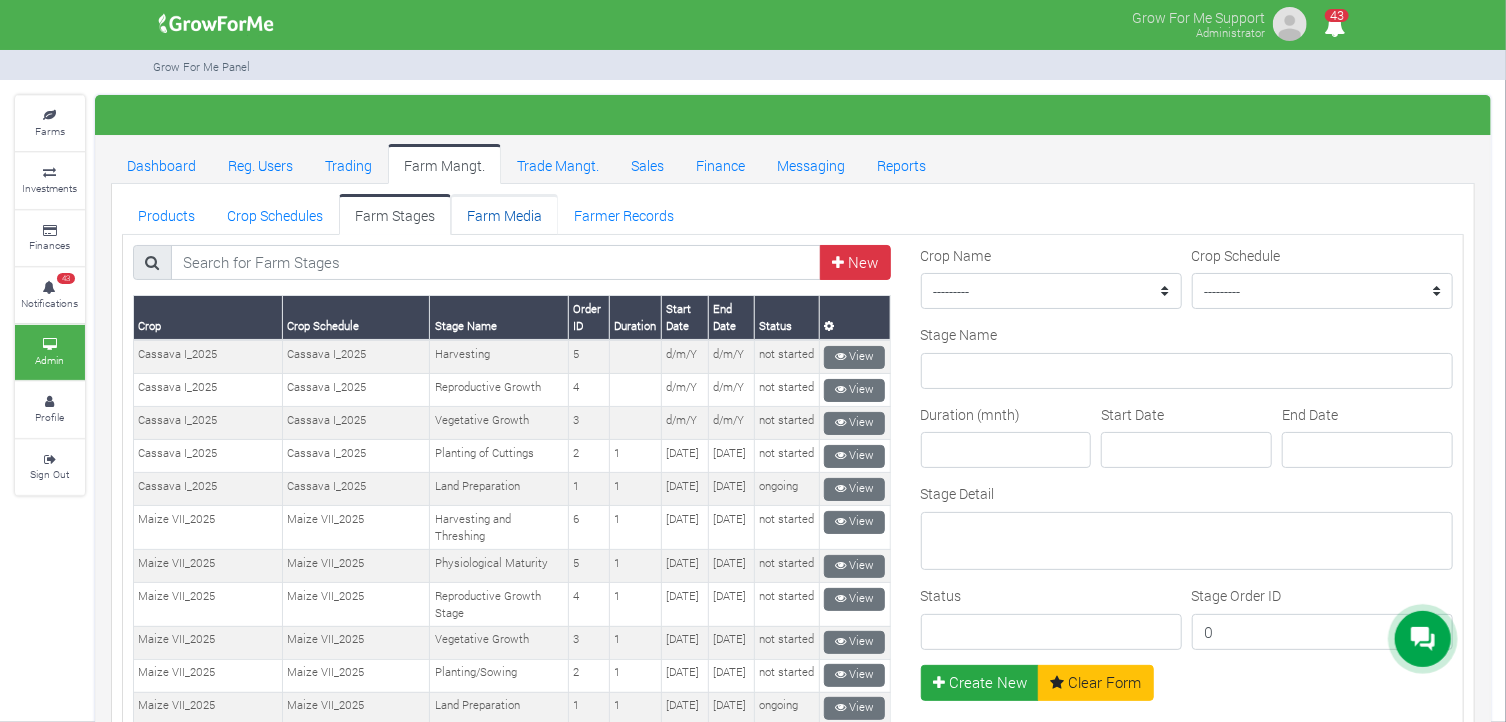 click on "Farm Media" at bounding box center [504, 214] 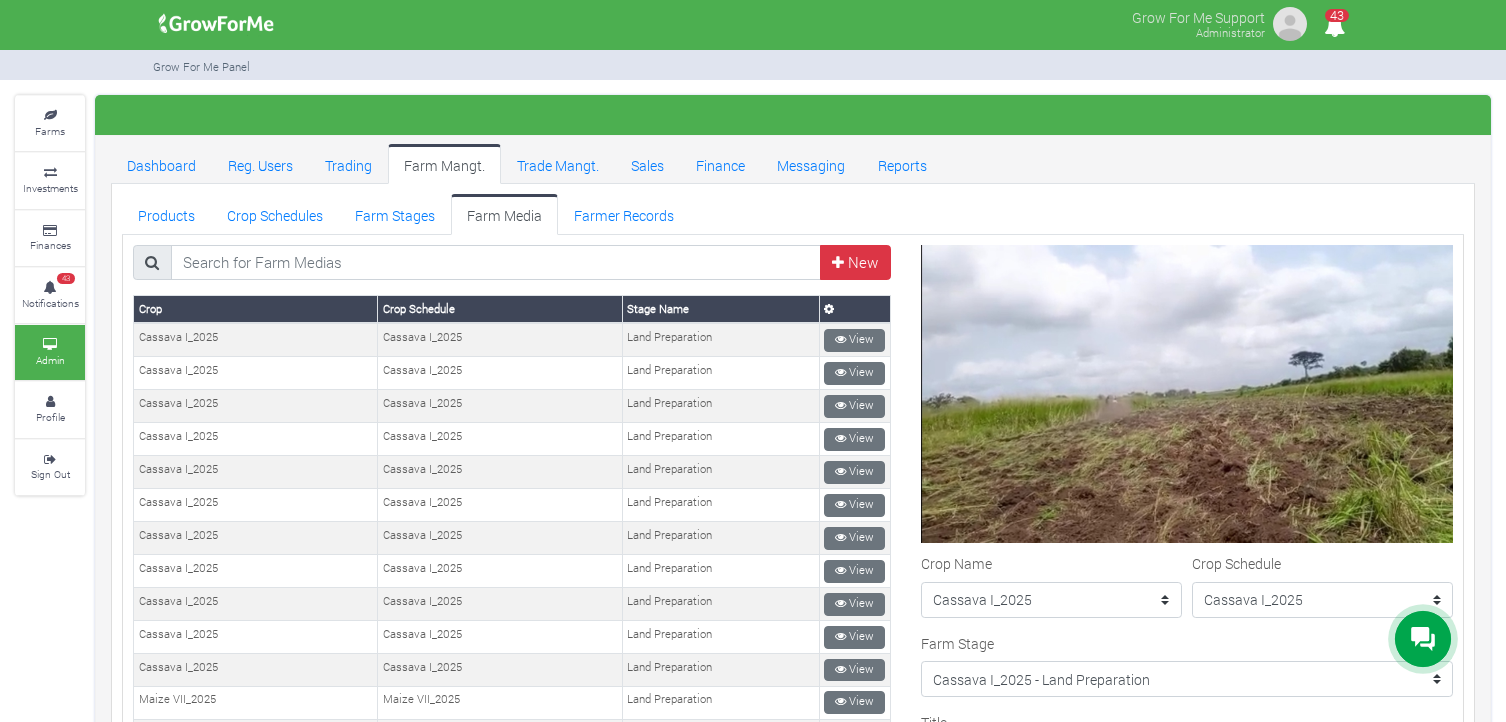 scroll, scrollTop: 0, scrollLeft: 0, axis: both 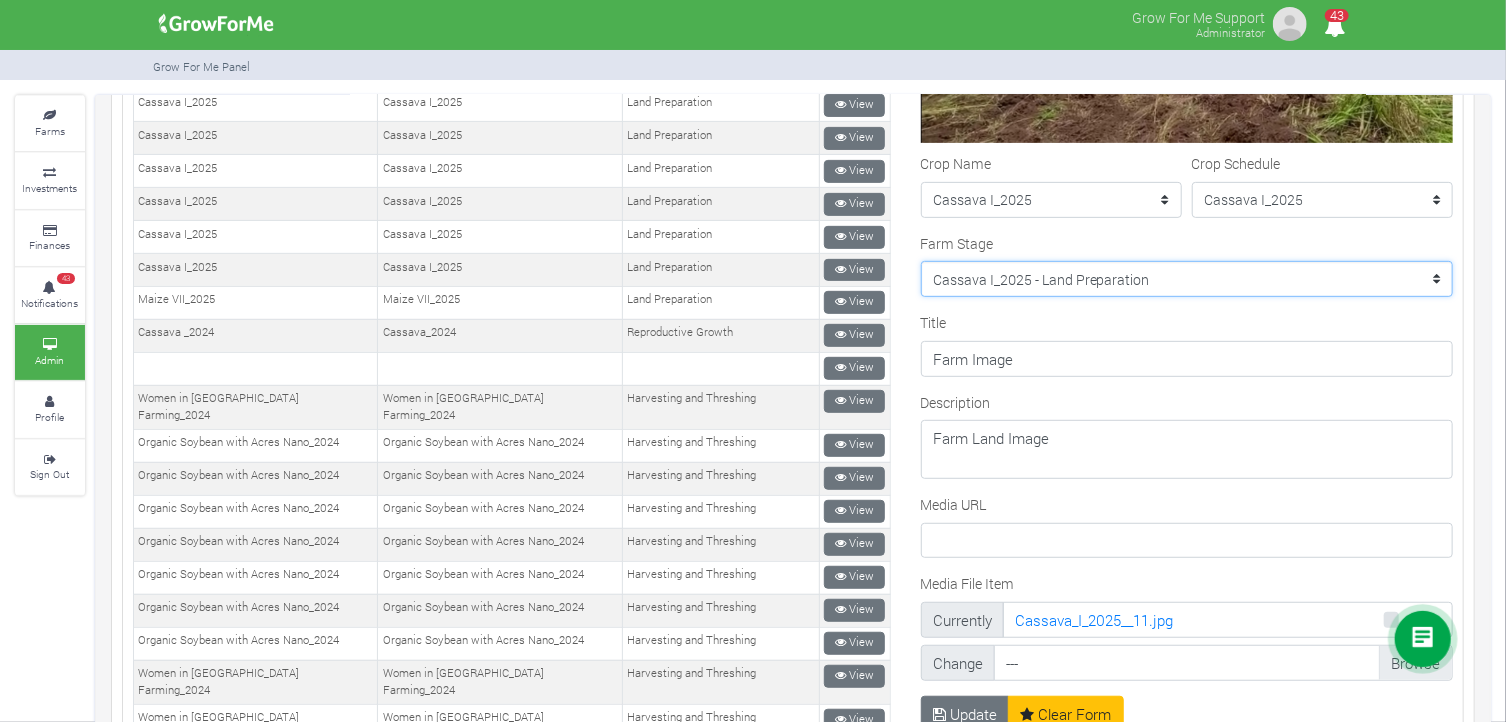 click on "---------   Crop Name   Maize II_2020 - Land Preparation   Crop Name   Crop Name   Women in Maize Farming II_2022 - Planting   Crop Name   Women in Soybean Farming_2023 - Planting Stage   Crop Name   Pineapple I_2020 - Fertilization   Soybean II_2021 - Land Preparation   Pineapple I_2020 - Maintenance   Pineapple I_2020 - Floral Induction   Crop Name   Crop Name   Crop Name   Crop Name   Crop Name   Crop Name   Maize II_2020 - Harvesting and Threshing   Maize II_2020 - Germination and Plant Population Establishment   Soybean II_2021 - Reproductive Growth stage   Pineapple II_2020 - Floral Induction   Pineapple II_2020 - Fruit Maturity   Maize II_2020 - Tasseling   Soybean II_2021 - Germination and Population establishment   Pineapple I_2020 - Fruit Development   Pineapple I_2020 - Harvesting   Soybean II_2021 - Harvesting and Threshing   Pineapple II_2020 - Crop Growth and Maintenance Stage   Pineapple 1_2021 - Planting   Pineapple 1_2021 - Vegetative Growth   Pineapple 1_2021 - Fruit Development" at bounding box center [1187, 279] 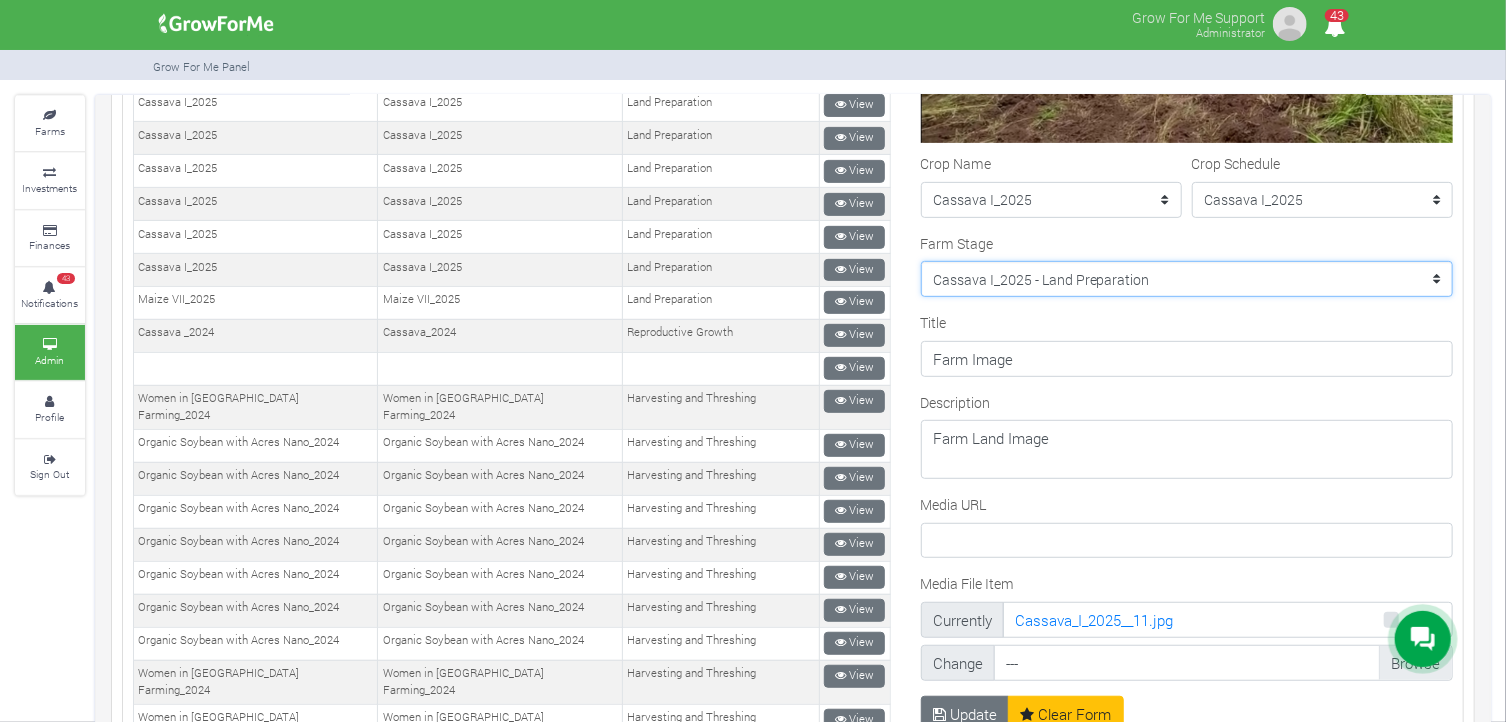 select on "207" 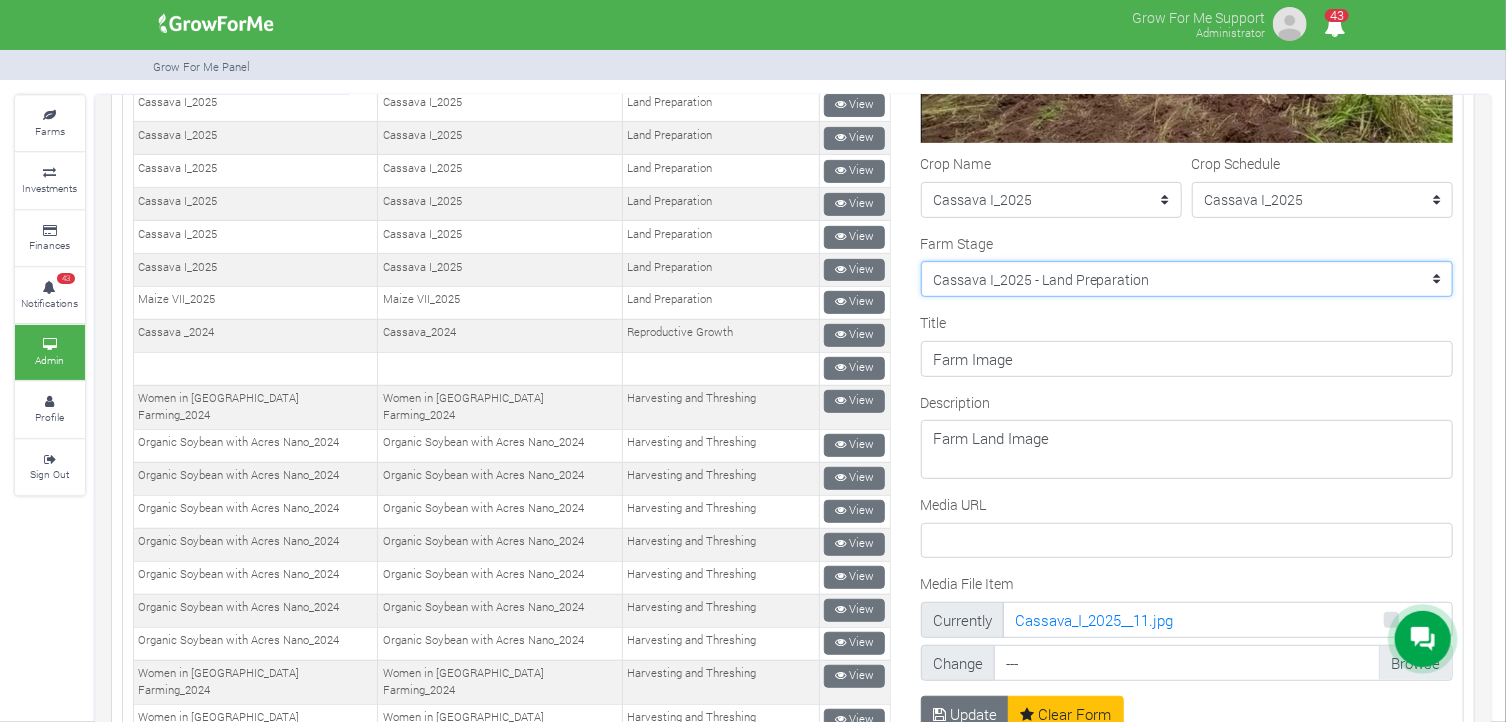 click on "---------   Crop Name   Maize II_2020 - Land Preparation   Crop Name   Crop Name   Women in Maize Farming II_2022 - Planting   Crop Name   Women in Soybean Farming_2023 - Planting Stage   Crop Name   Pineapple I_2020 - Fertilization   Soybean II_2021 - Land Preparation   Pineapple I_2020 - Maintenance   Pineapple I_2020 - Floral Induction   Crop Name   Crop Name   Crop Name   Crop Name   Crop Name   Crop Name   Maize II_2020 - Harvesting and Threshing   Maize II_2020 - Germination and Plant Population Establishment   Soybean II_2021 - Reproductive Growth stage   Pineapple II_2020 - Floral Induction   Pineapple II_2020 - Fruit Maturity   Maize II_2020 - Tasseling   Soybean II_2021 - Germination and Population establishment   Pineapple I_2020 - Fruit Development   Pineapple I_2020 - Harvesting   Soybean II_2021 - Harvesting and Threshing   Pineapple II_2020 - Crop Growth and Maintenance Stage   Pineapple 1_2021 - Planting   Pineapple 1_2021 - Vegetative Growth   Pineapple 1_2021 - Fruit Development" at bounding box center [1187, 279] 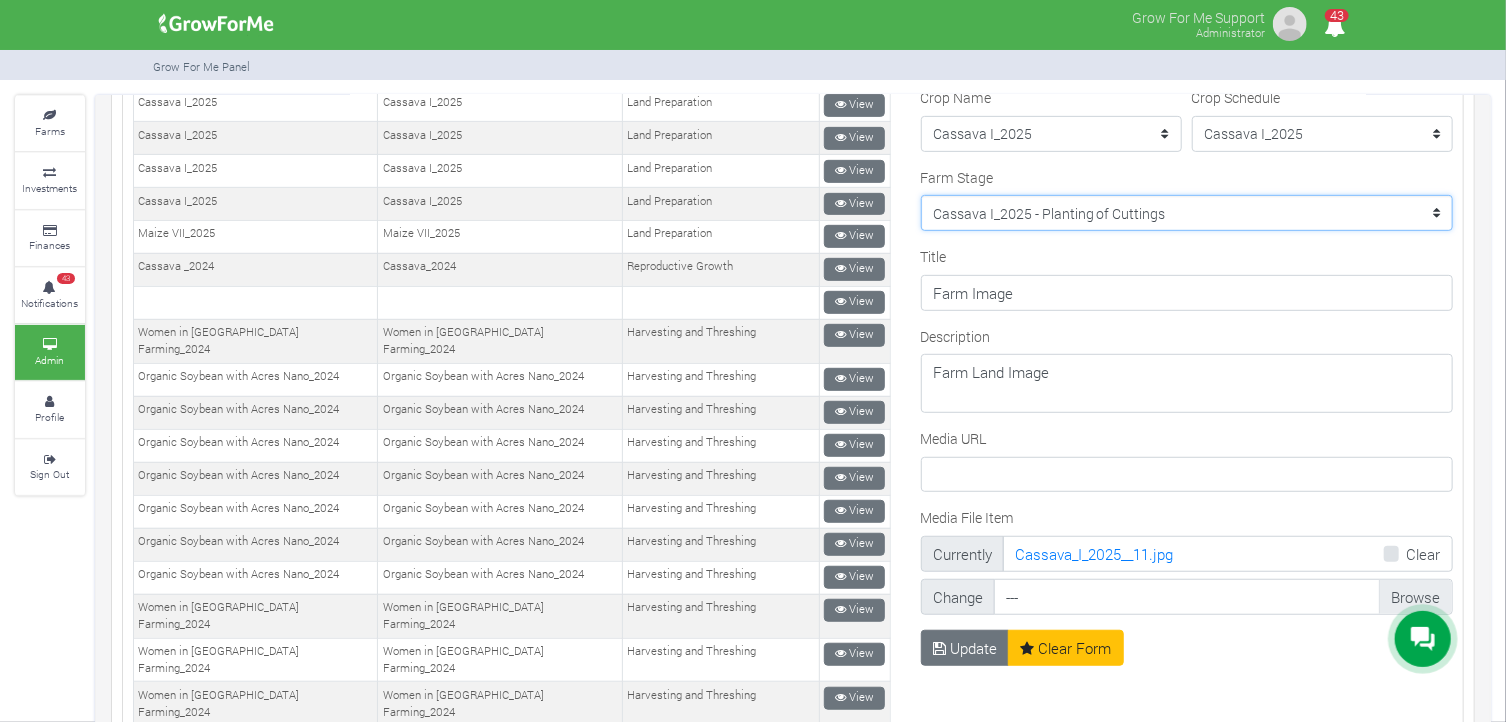 scroll, scrollTop: 500, scrollLeft: 0, axis: vertical 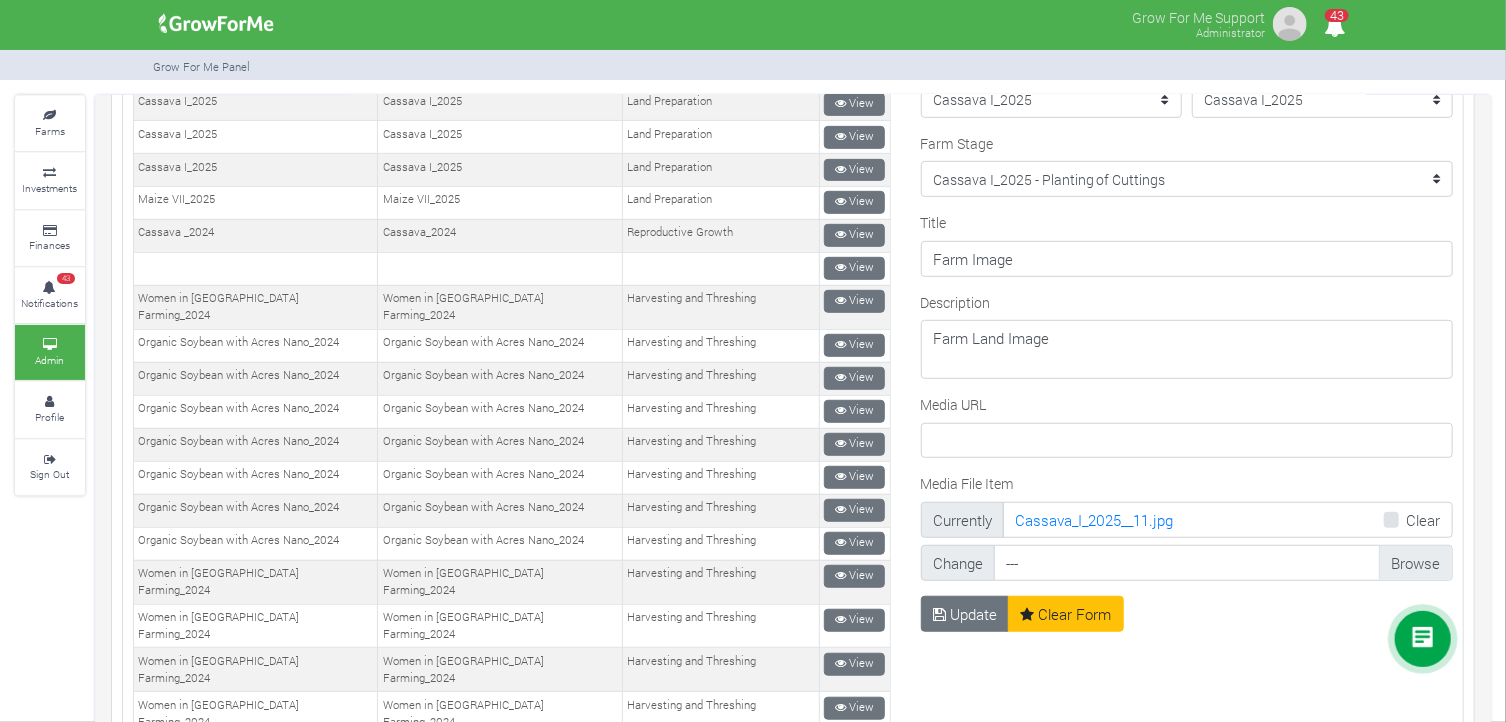 click on "Clear" at bounding box center (1424, 520) 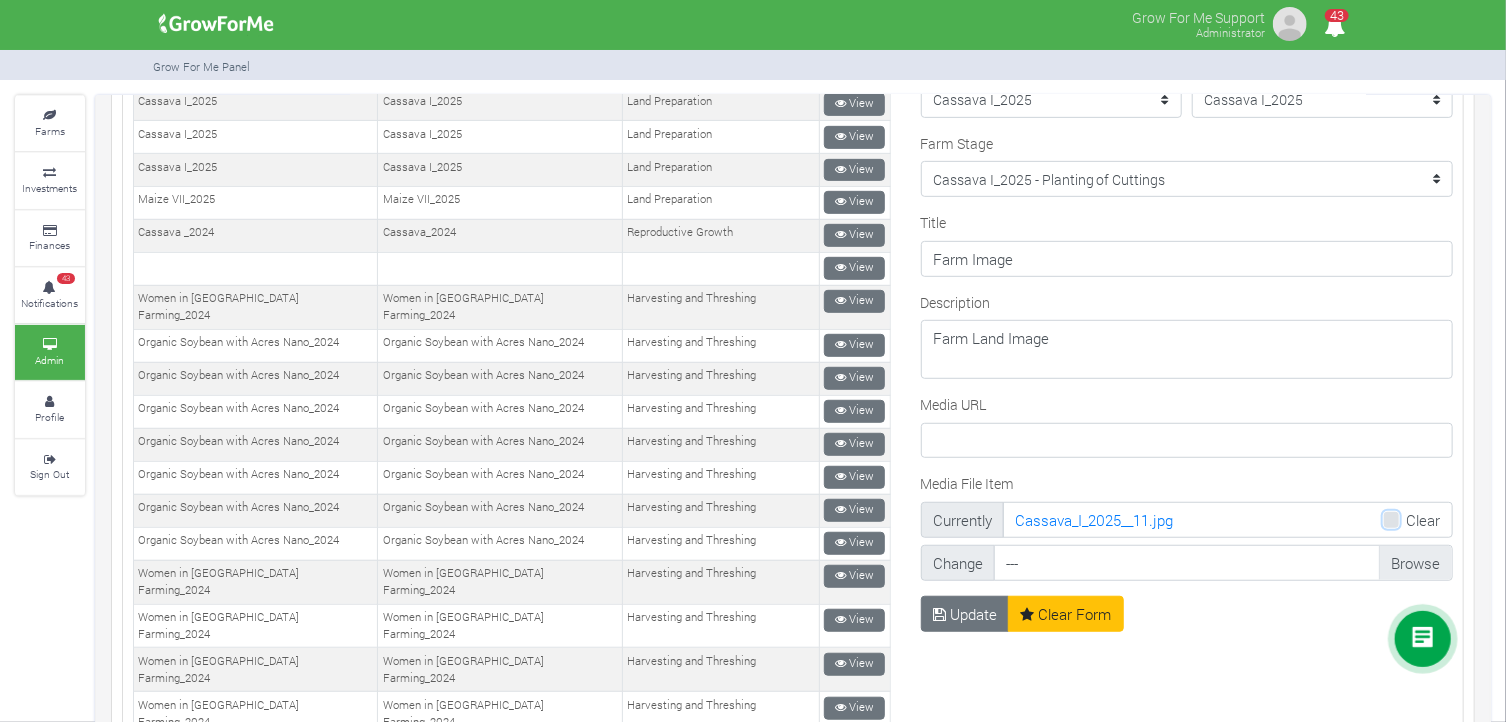 click on "Clear" at bounding box center [1413, 515] 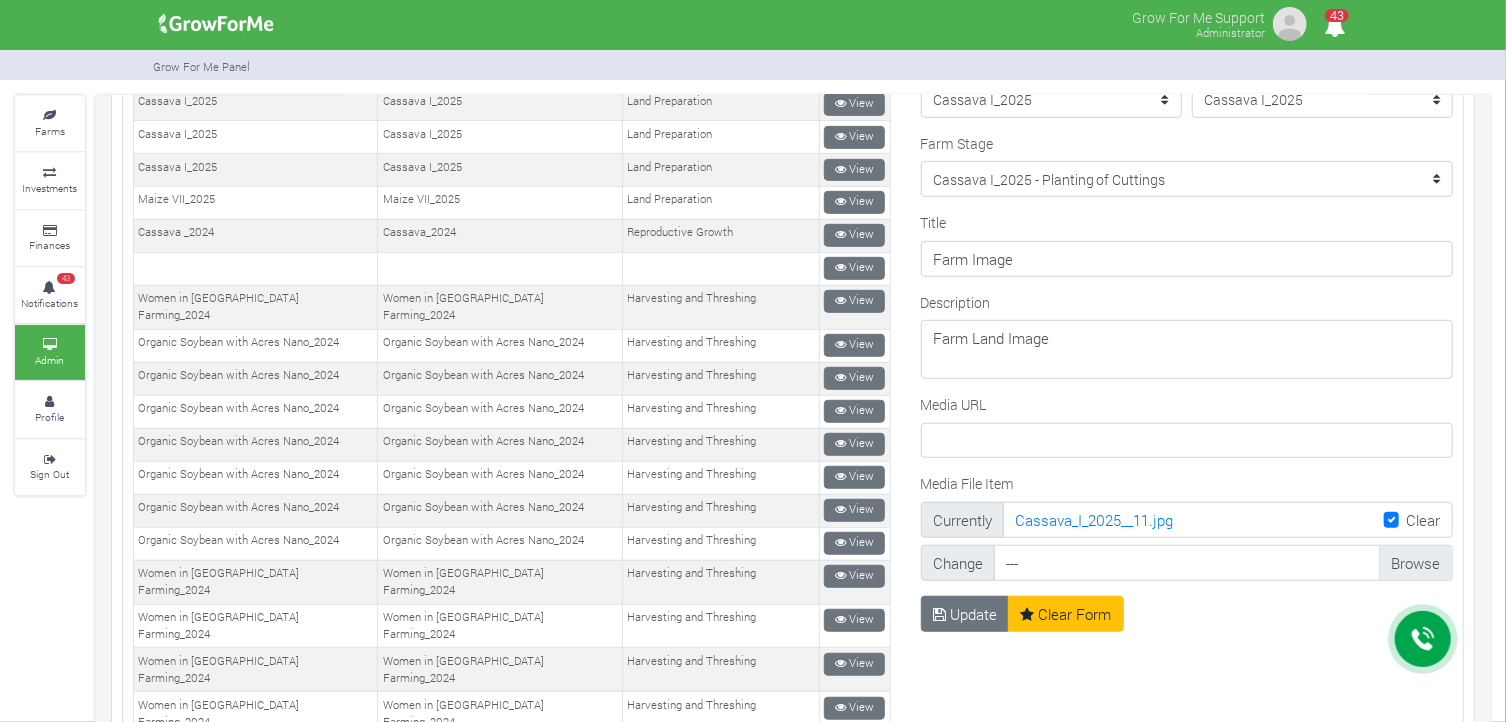 click on "Clear" at bounding box center (1424, 520) 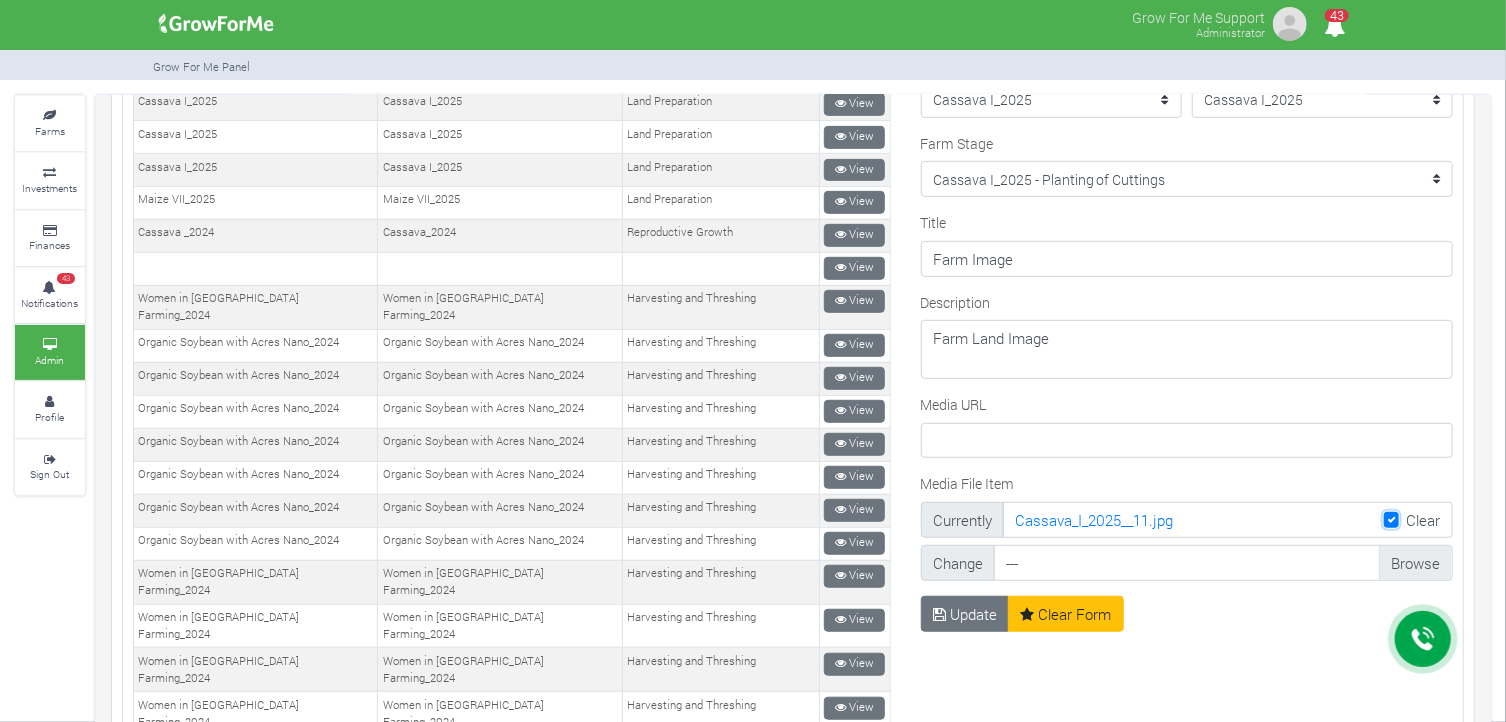 click on "Clear" at bounding box center (1413, 515) 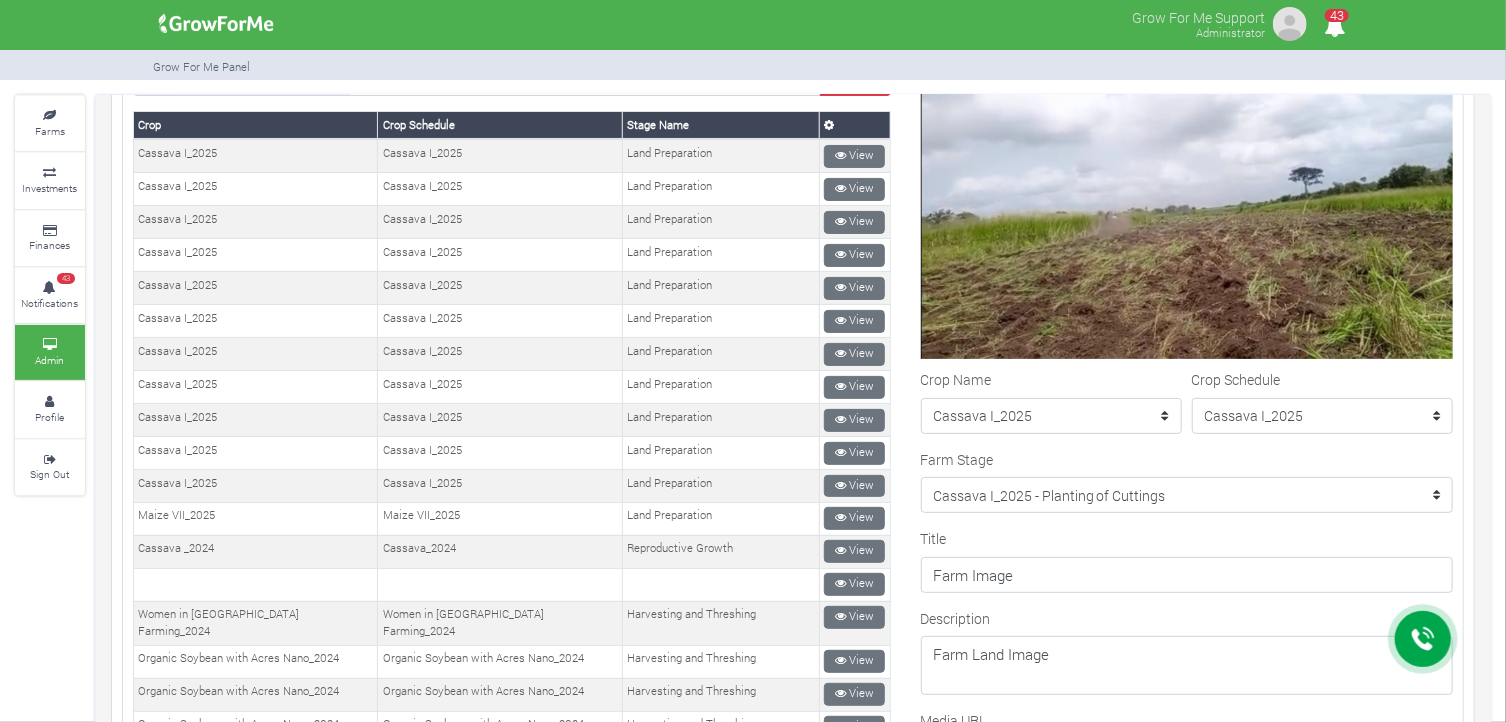 scroll, scrollTop: 210, scrollLeft: 0, axis: vertical 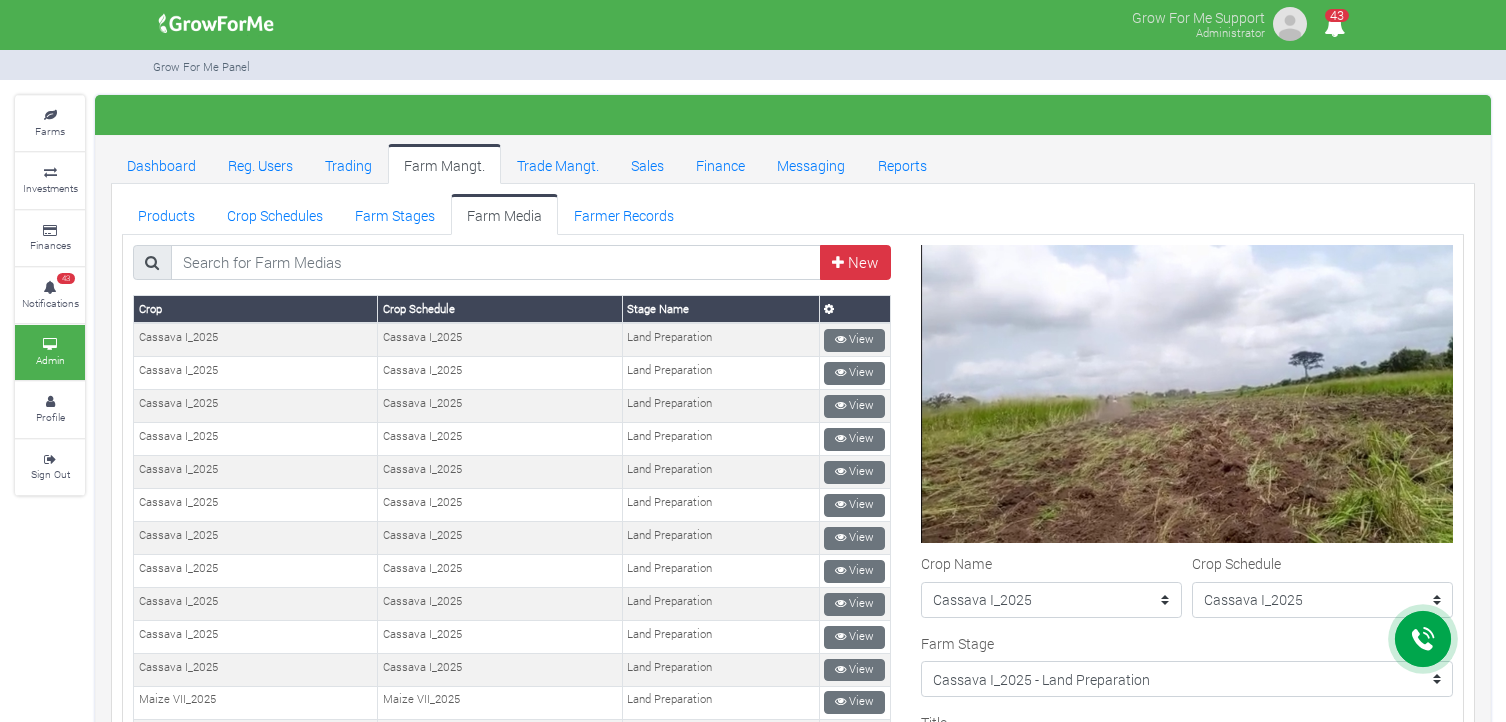 click on "View" at bounding box center [854, 373] 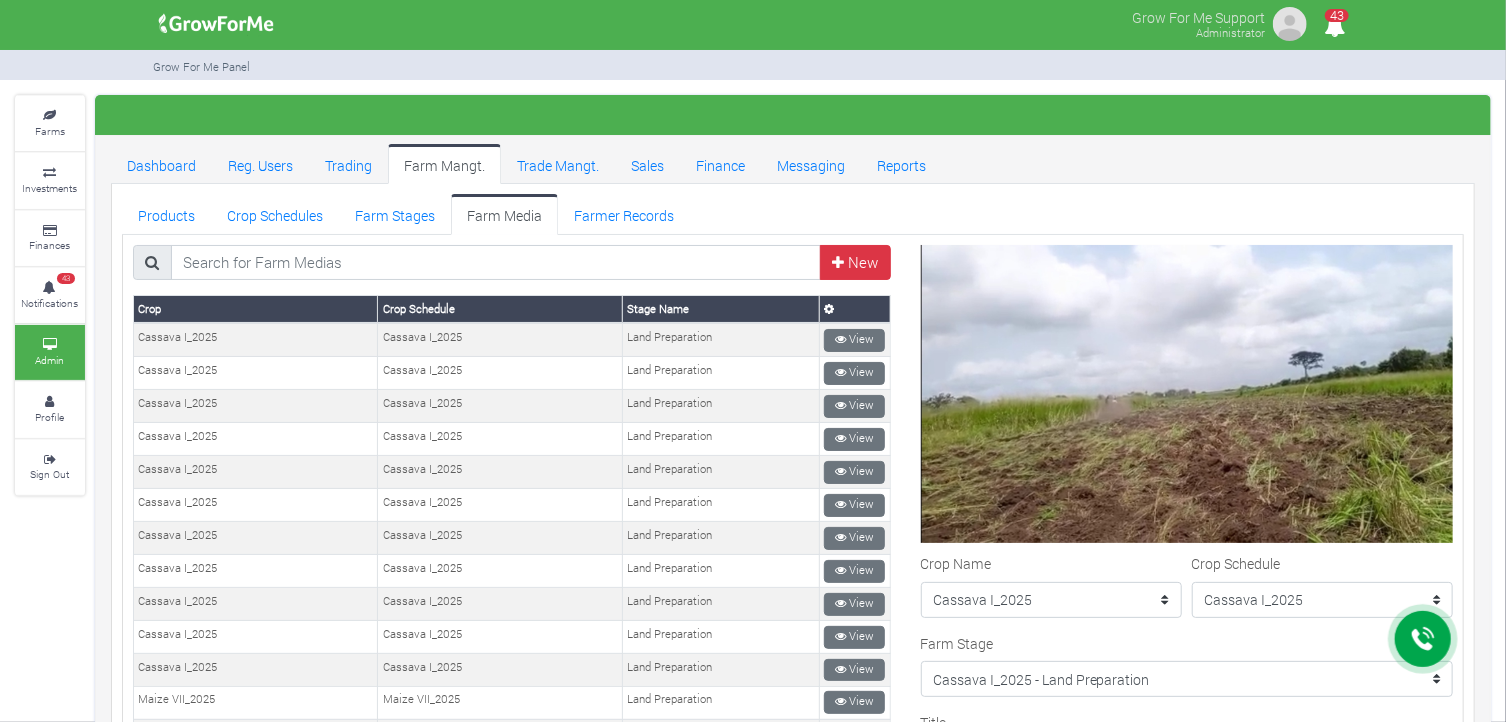 scroll, scrollTop: 0, scrollLeft: 0, axis: both 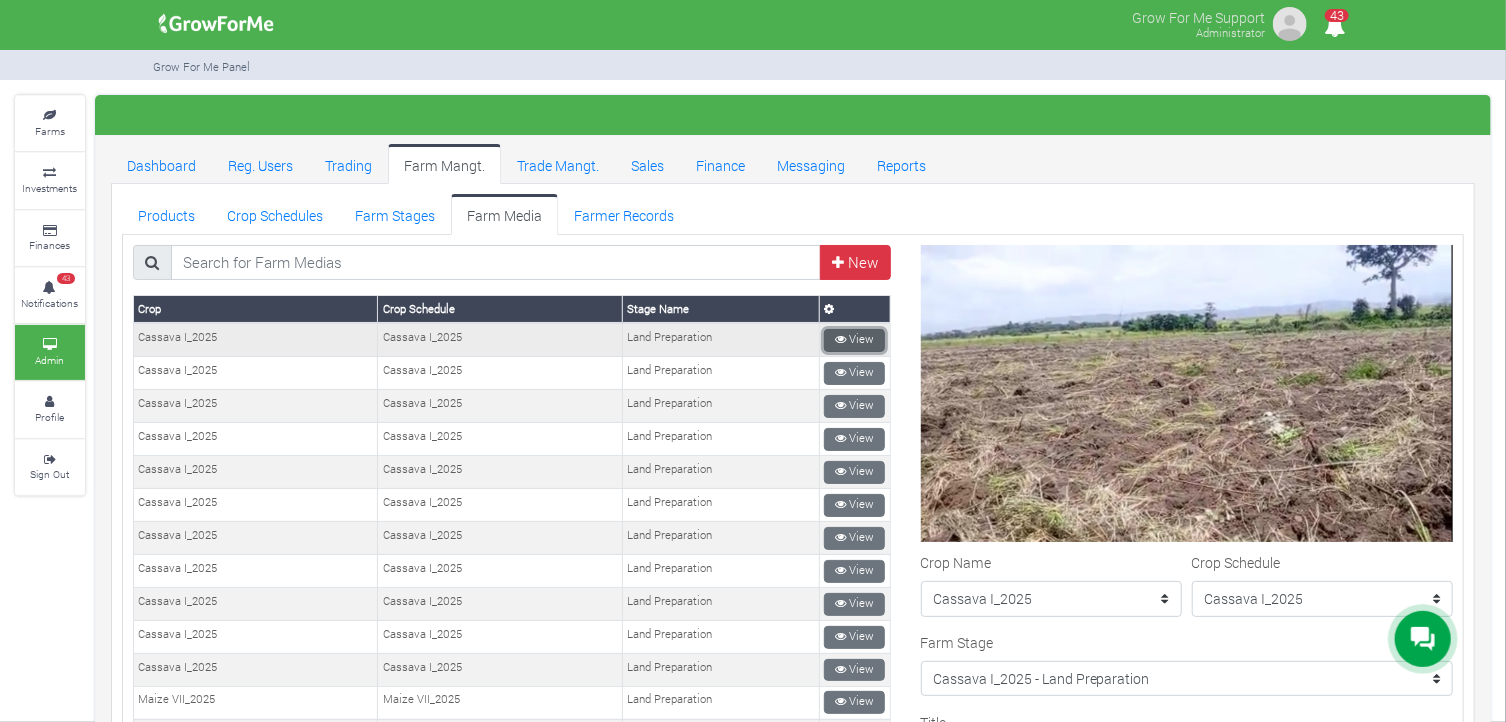 click on "View" at bounding box center (854, 340) 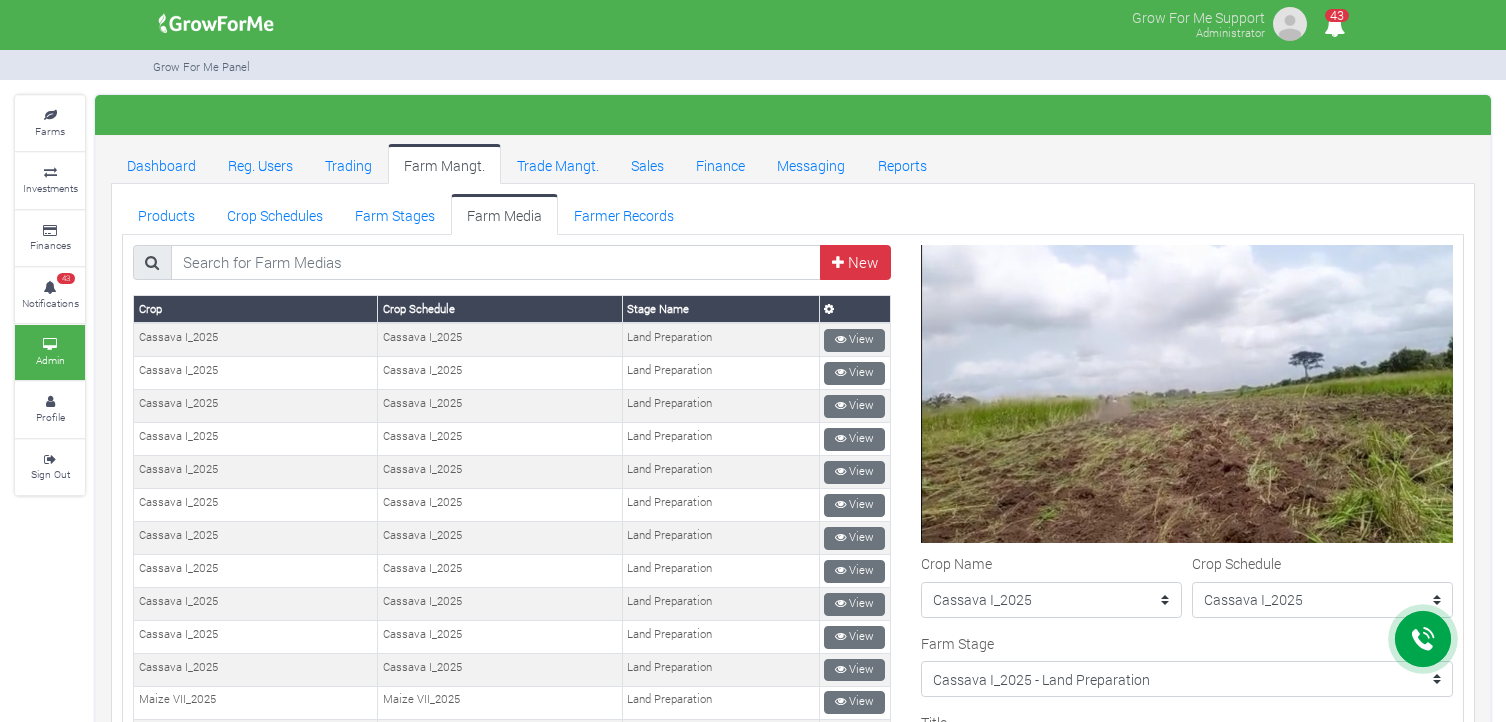 scroll, scrollTop: 0, scrollLeft: 0, axis: both 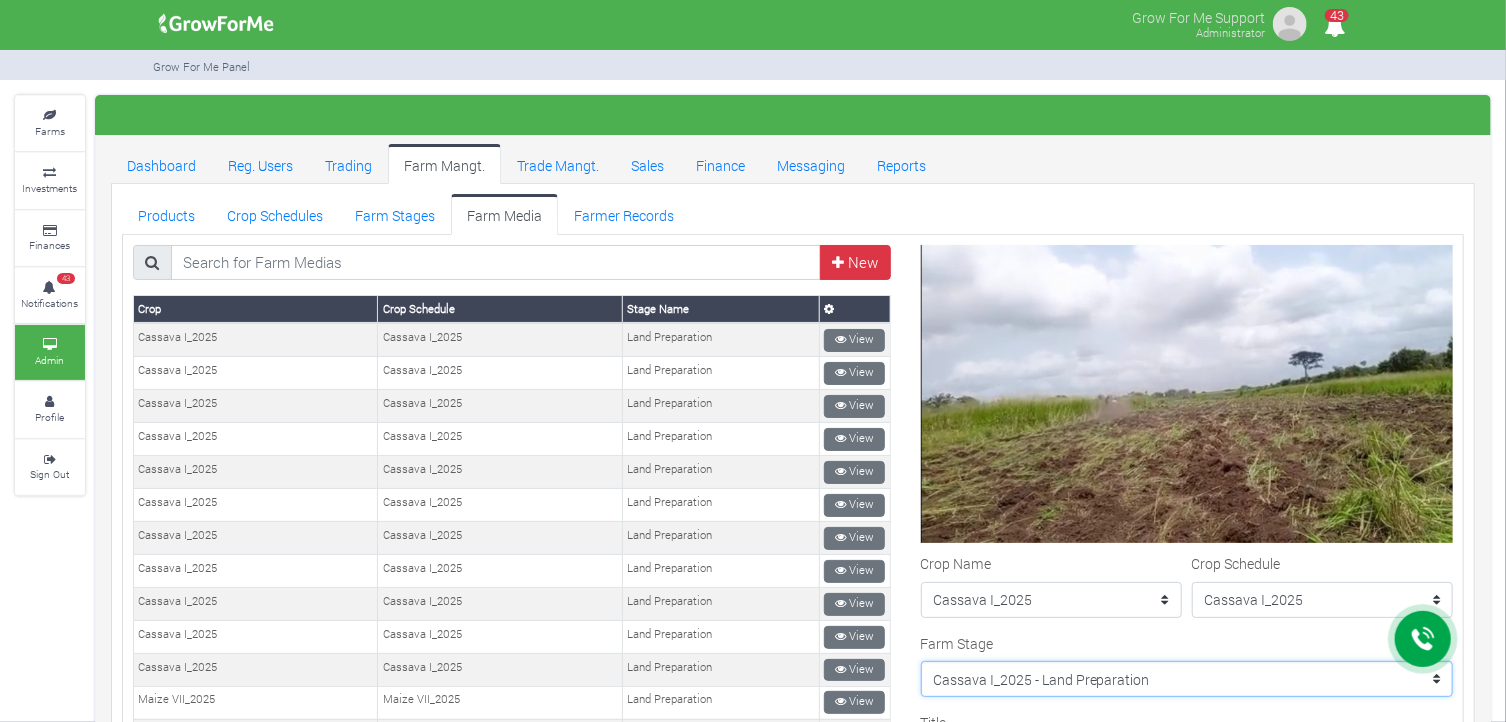 click on "---------   Crop Name   Maize II_2020 - Land Preparation   Crop Name   Crop Name   Women in Maize Farming II_2022 - Planting   Crop Name   Women in [GEOGRAPHIC_DATA] Farming_2023 - Planting Stage   Crop Name   Pineapple I_2020 - Fertilization   Soybean II_2021 - Land Preparation   Pineapple I_2020 - Maintenance   Pineapple I_2020 - Floral Induction   Crop Name   Crop Name   Crop Name   Crop Name   Crop Name   Crop Name   Maize II_2020 - Harvesting and Threshing   Maize II_2020 - Germination and Plant Population Establishment   Soybean II_2021 - Reproductive Growth stage   Pineapple II_2020 - Floral Induction   Pineapple II_2020 - Fruit Maturity   Maize II_2020 - Tasseling   Soybean II_2021 - Germination and Population establishment   Pineapple I_2020 - Fruit Development   Pineapple I_2020 - Harvesting   Soybean II_2021 - Harvesting and Threshing   Pineapple II_2020 - Crop Growth and Maintenance Stage   Pineapple 1_2021 - Planting   Pineapple 1_2021 - Vegetative Growth   Pineapple 1_2021 - Fruit Development" at bounding box center [1187, 679] 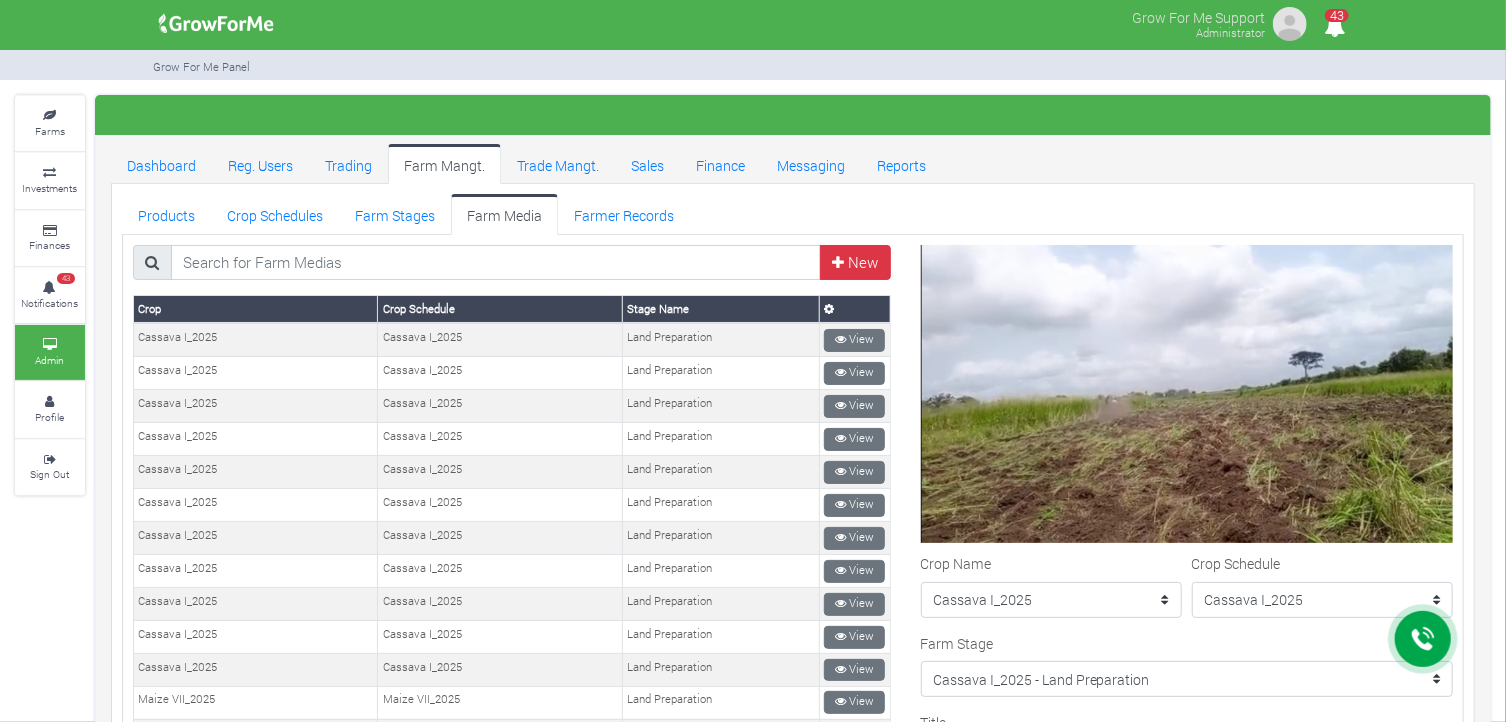 click on "Products
Crop Schedules
Farm Stages
Farm Media
Farmer Records" at bounding box center [793, 214] 